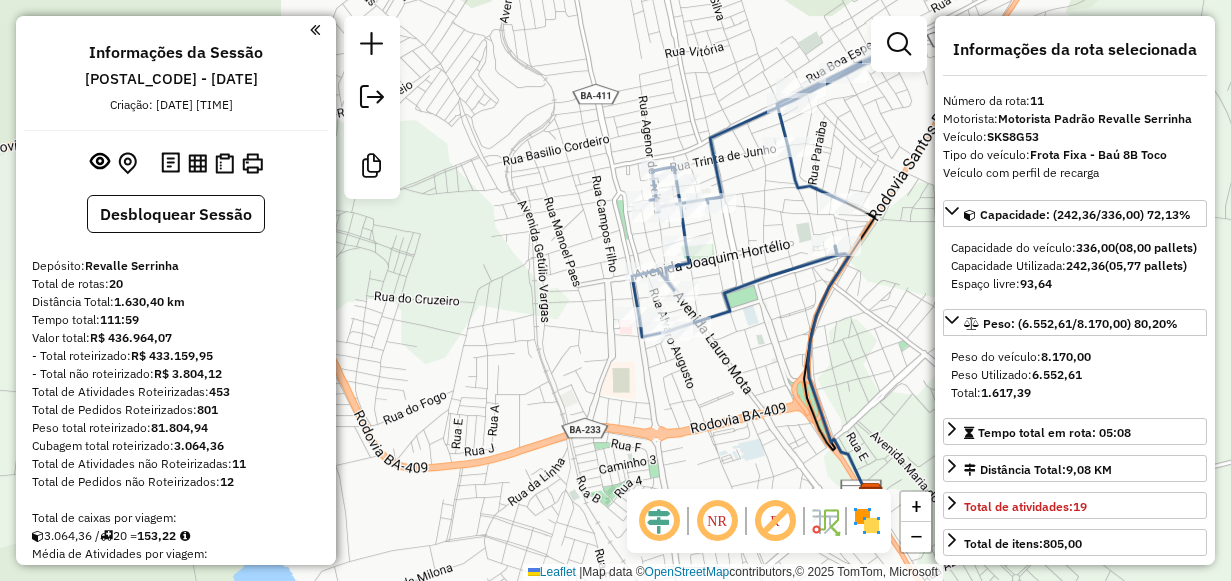 select on "**********" 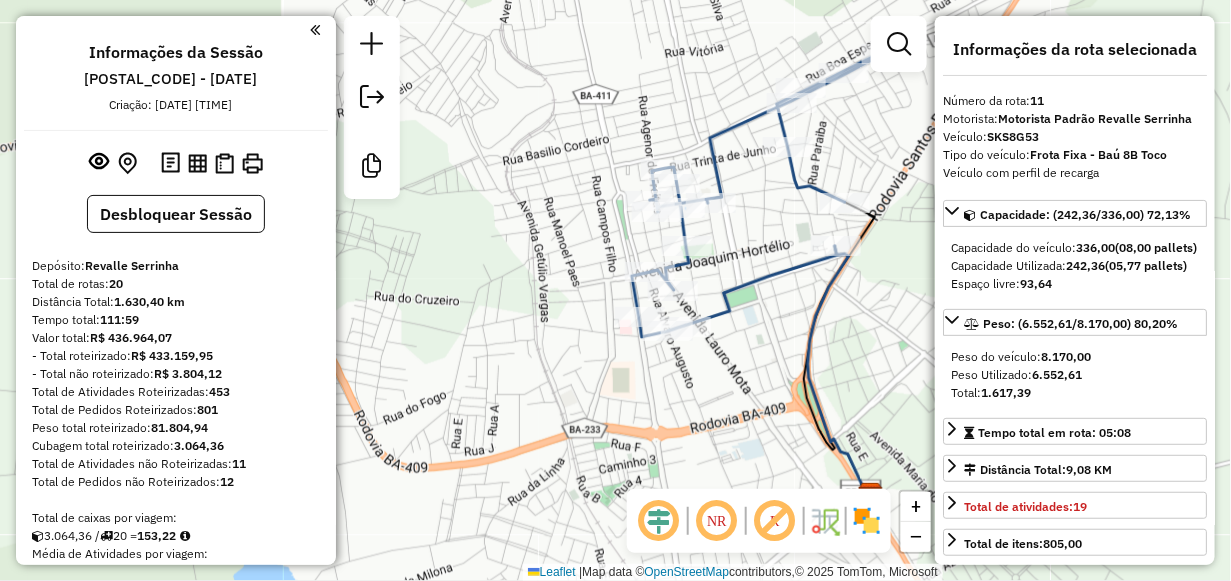 scroll, scrollTop: 1600, scrollLeft: 0, axis: vertical 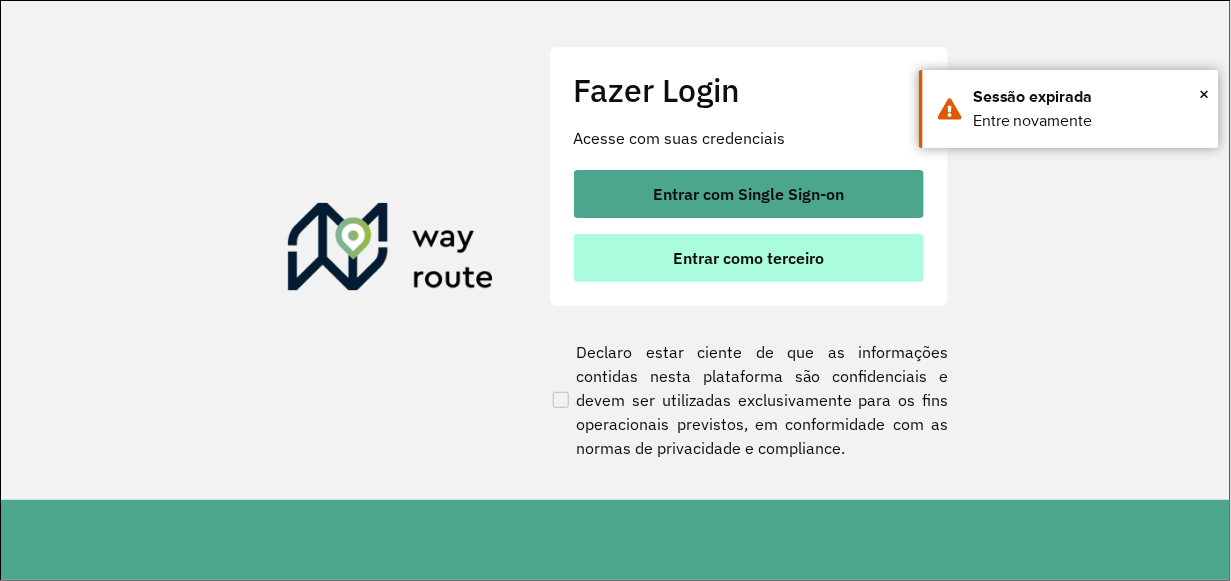 click on "Entrar como terceiro" at bounding box center (749, 258) 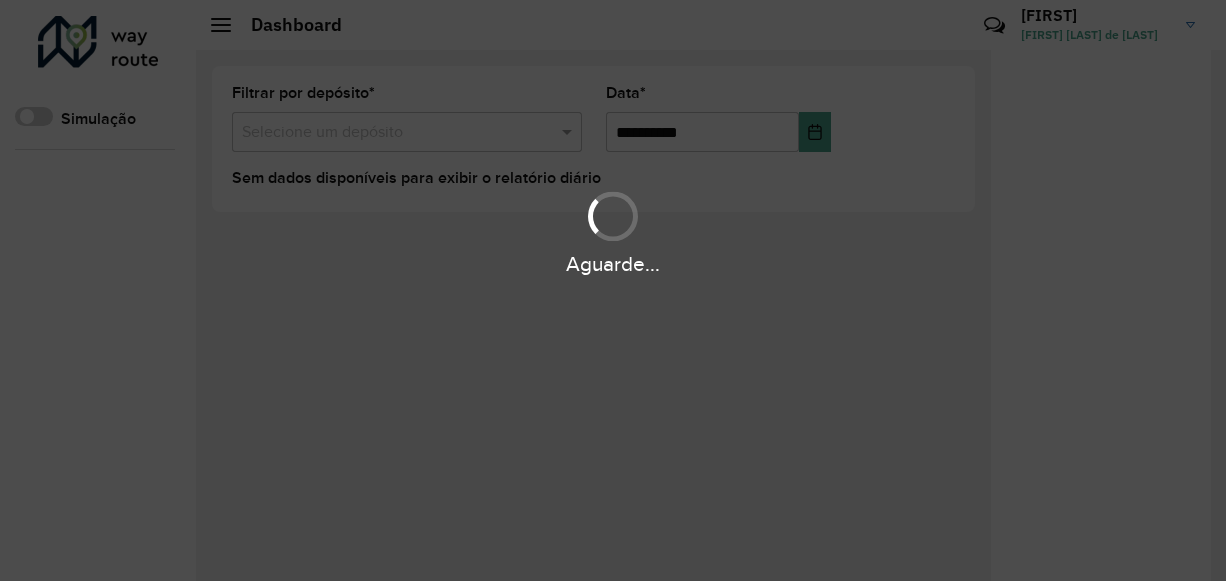 scroll, scrollTop: 0, scrollLeft: 0, axis: both 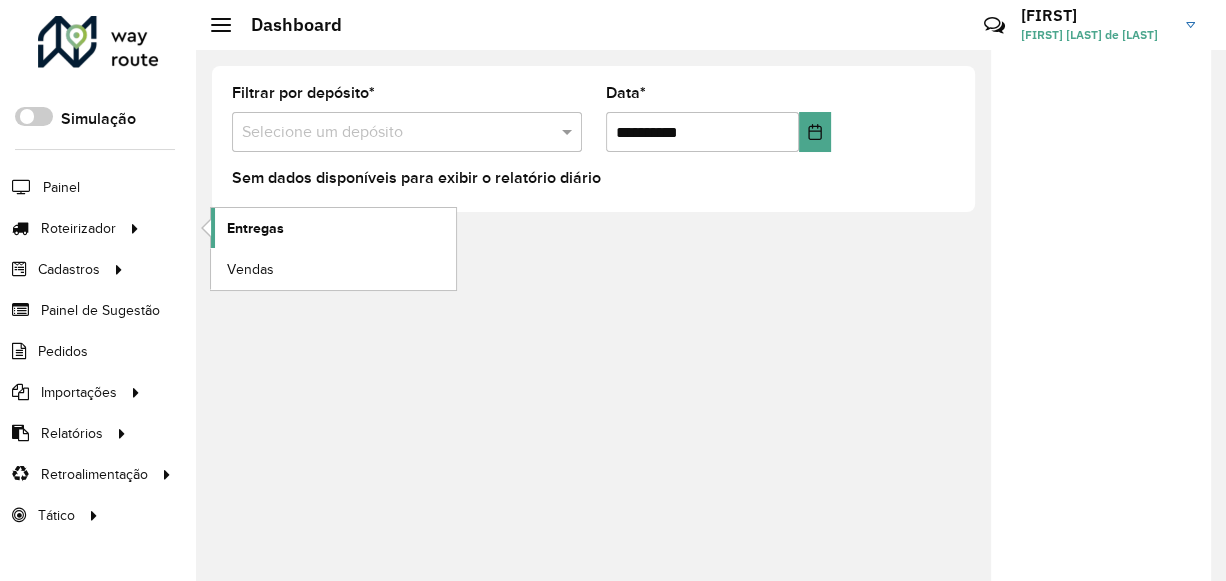 click on "Entregas" 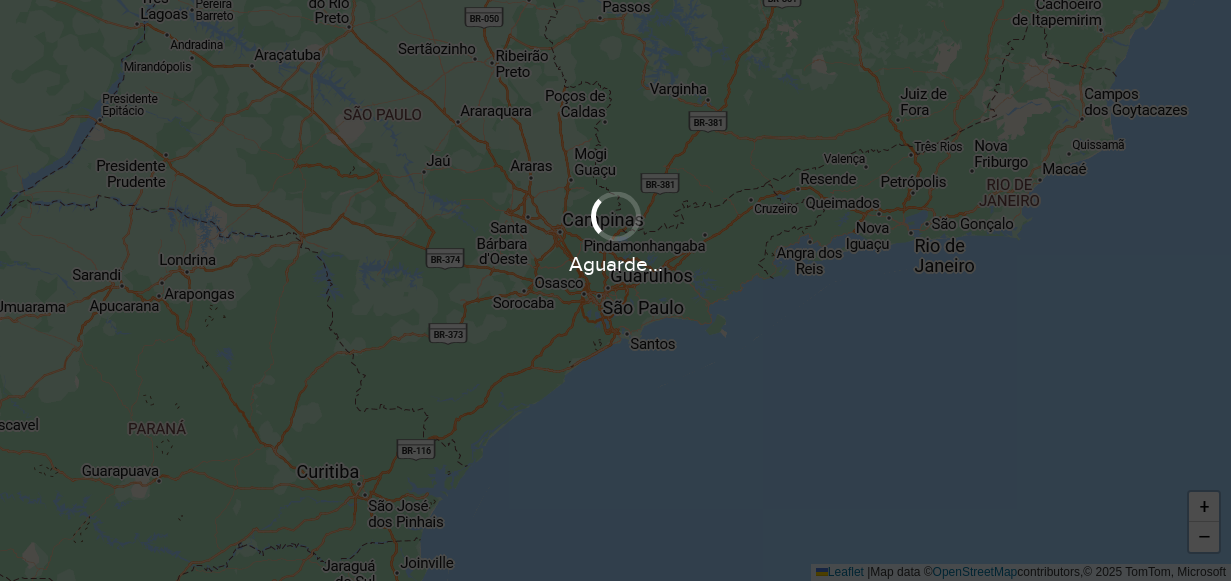 scroll, scrollTop: 0, scrollLeft: 0, axis: both 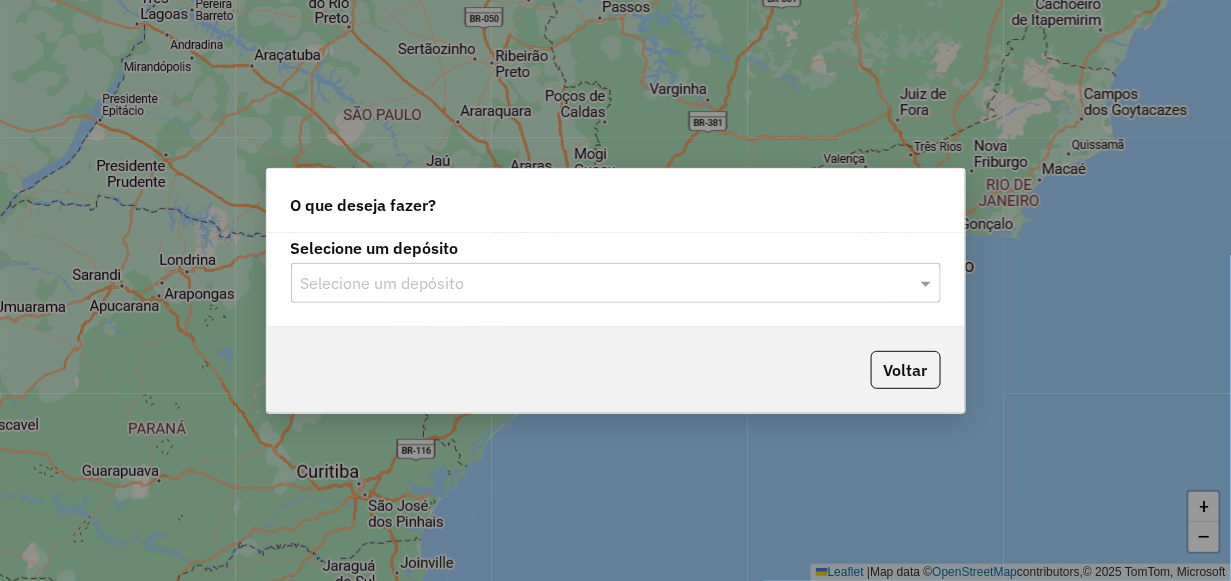 click 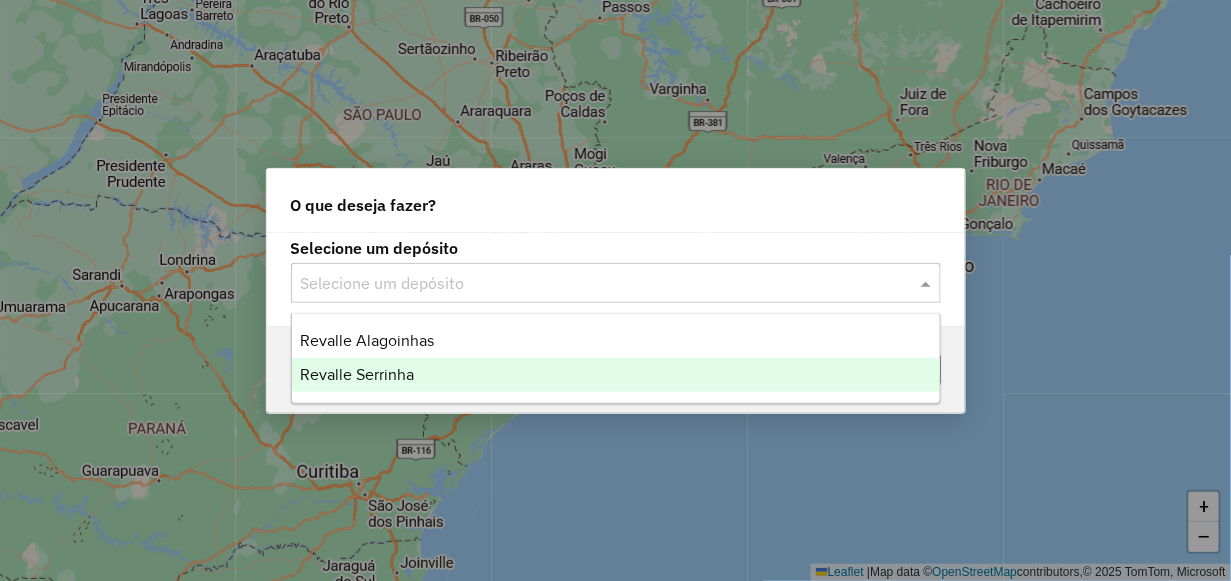 click on "Revalle Serrinha" at bounding box center [357, 374] 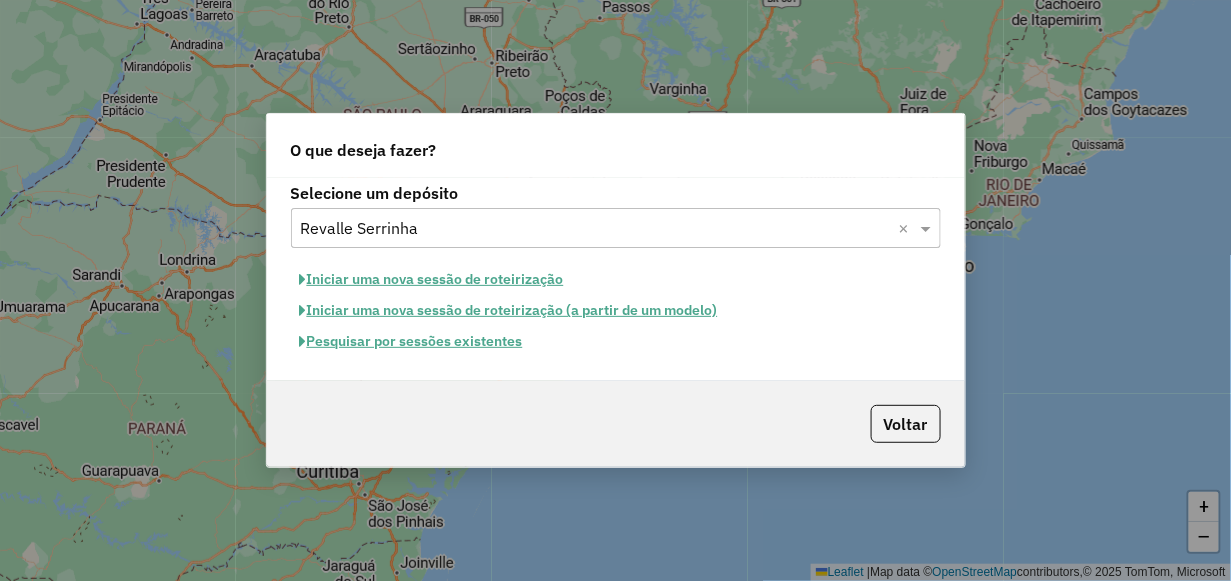 click on "Pesquisar por sessões existentes" 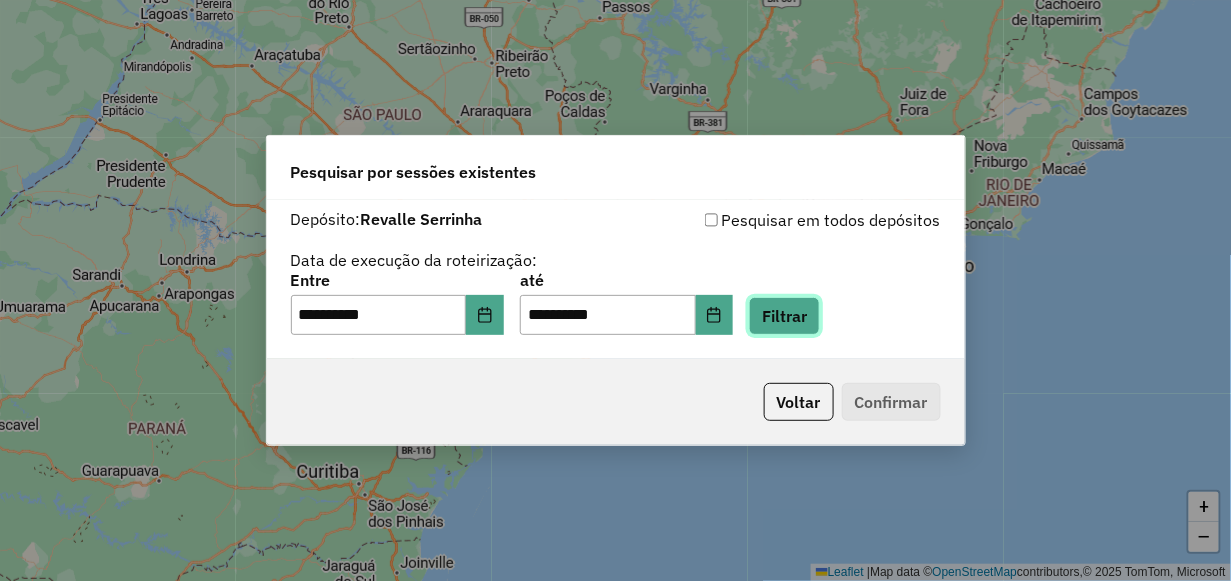 click on "Filtrar" 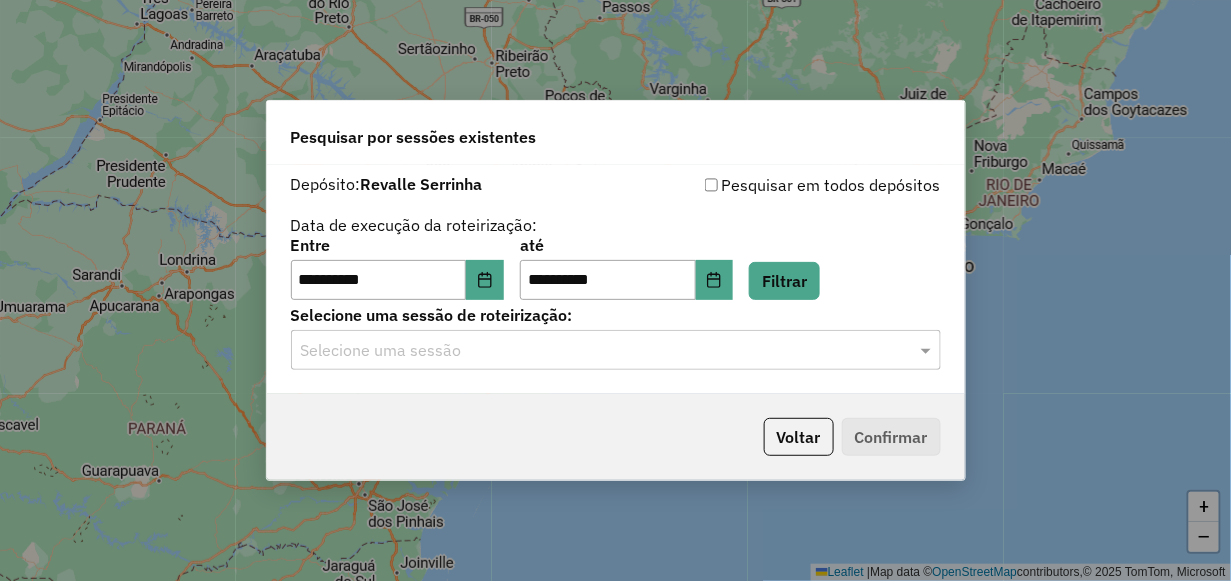 click 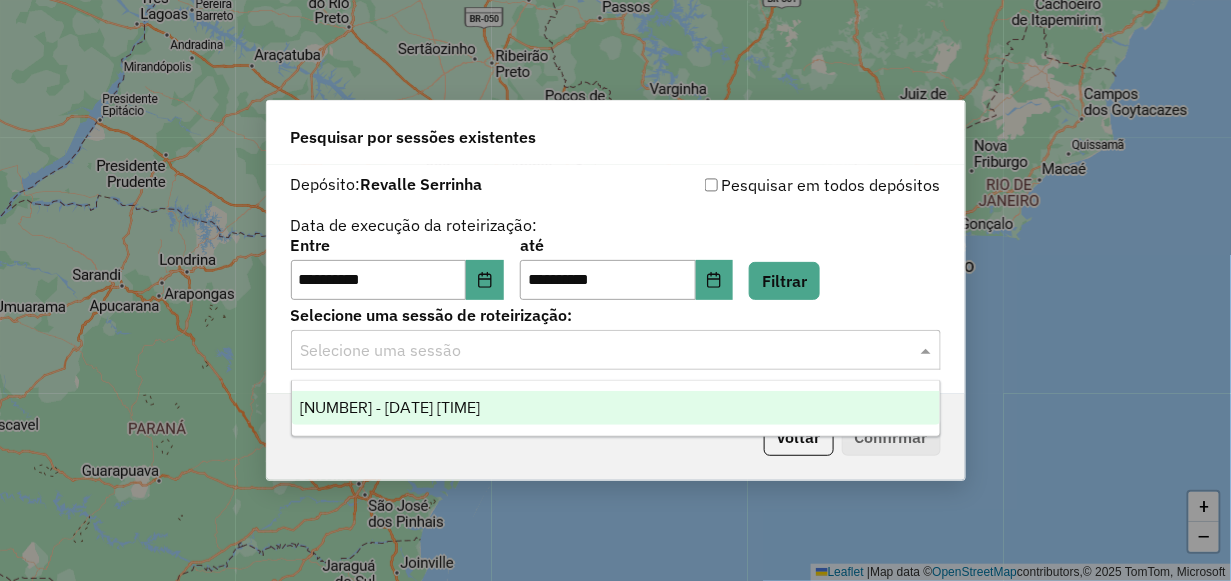 click on "975630 - 06/08/2025 18:54" at bounding box center [615, 408] 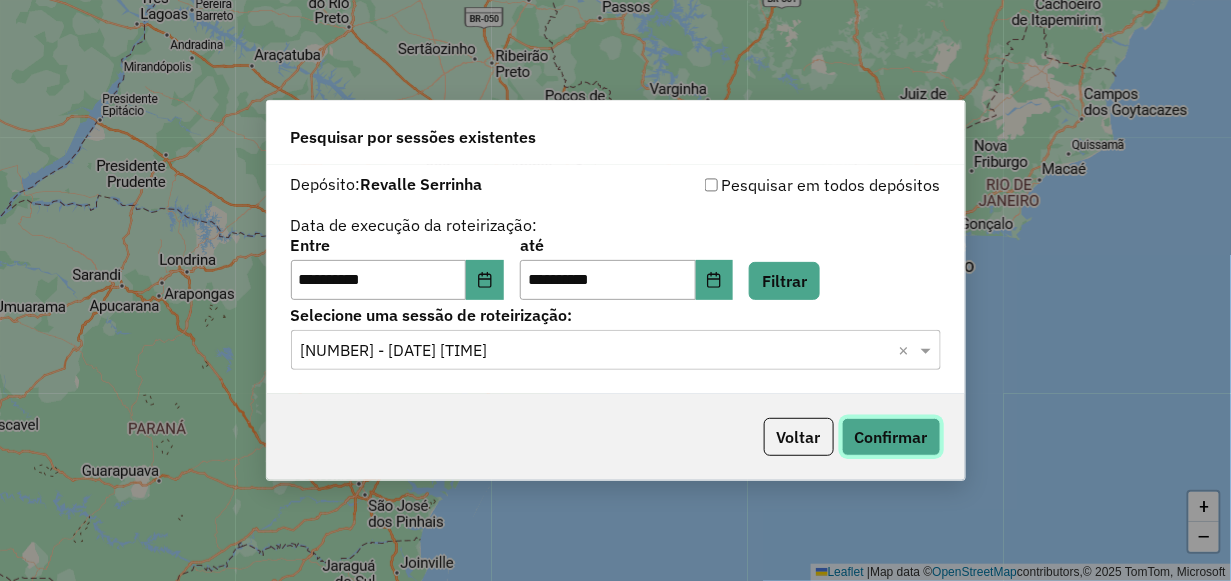 click on "Confirmar" 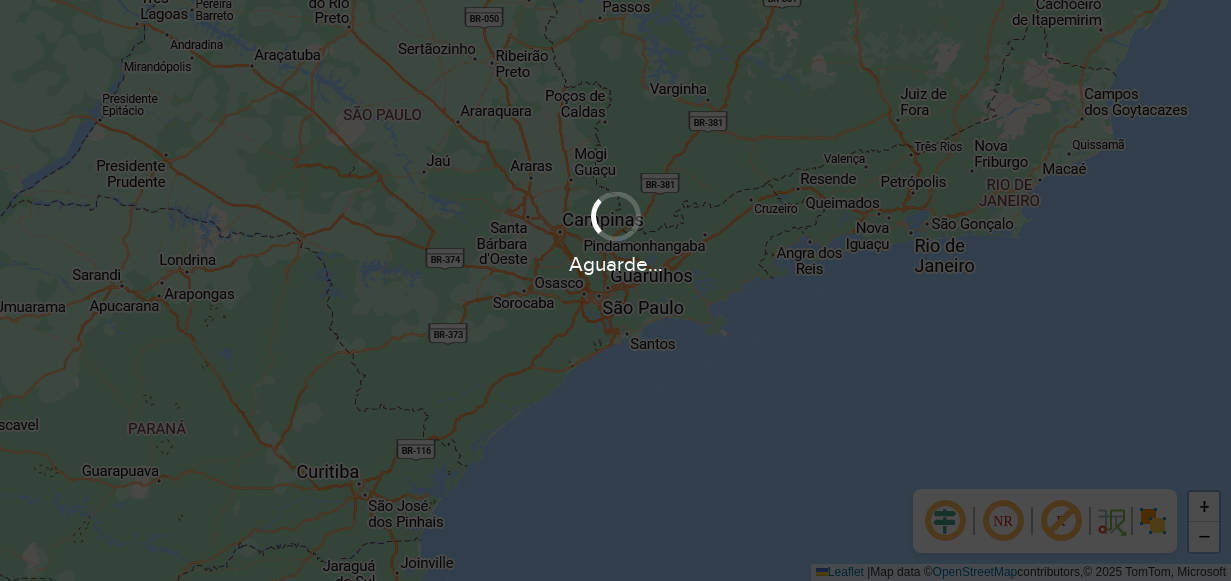 scroll, scrollTop: 0, scrollLeft: 0, axis: both 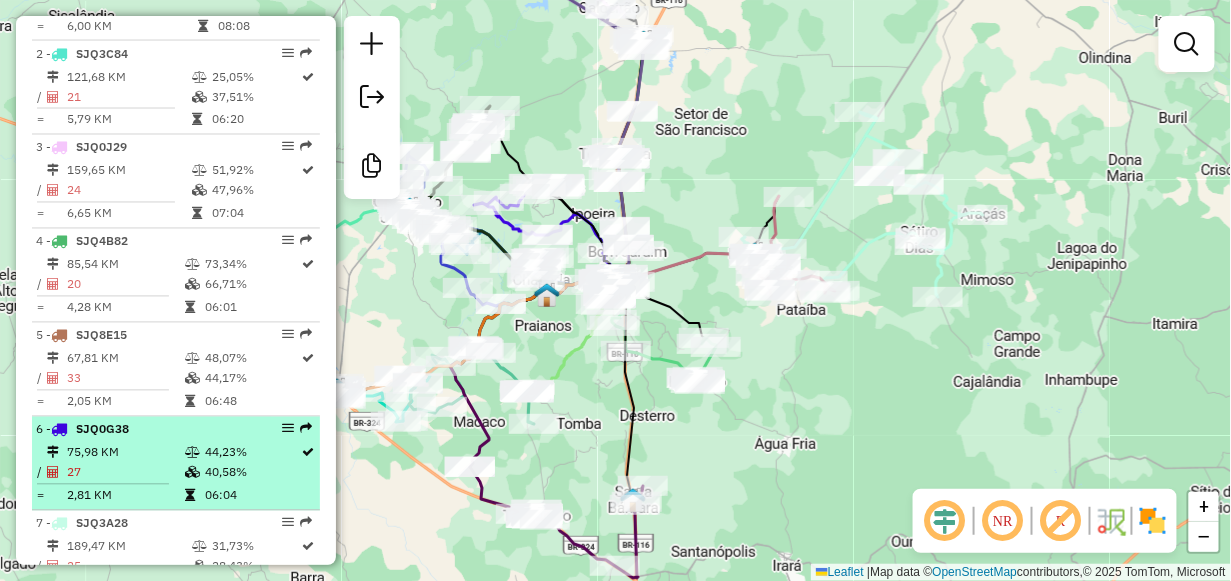 select on "**********" 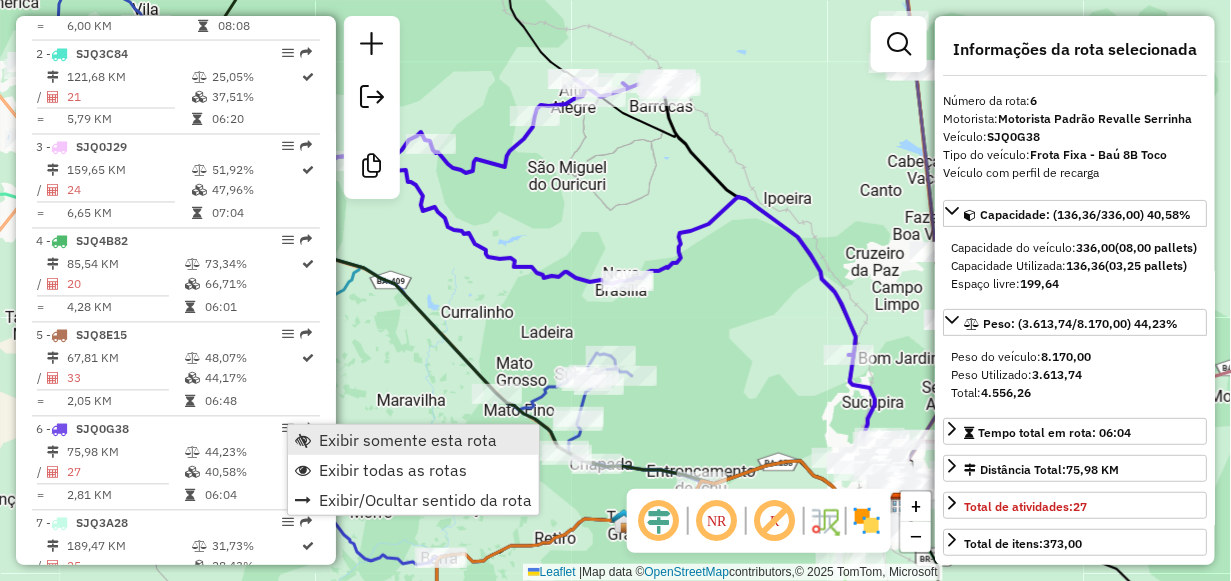 click on "Exibir somente esta rota" at bounding box center [408, 440] 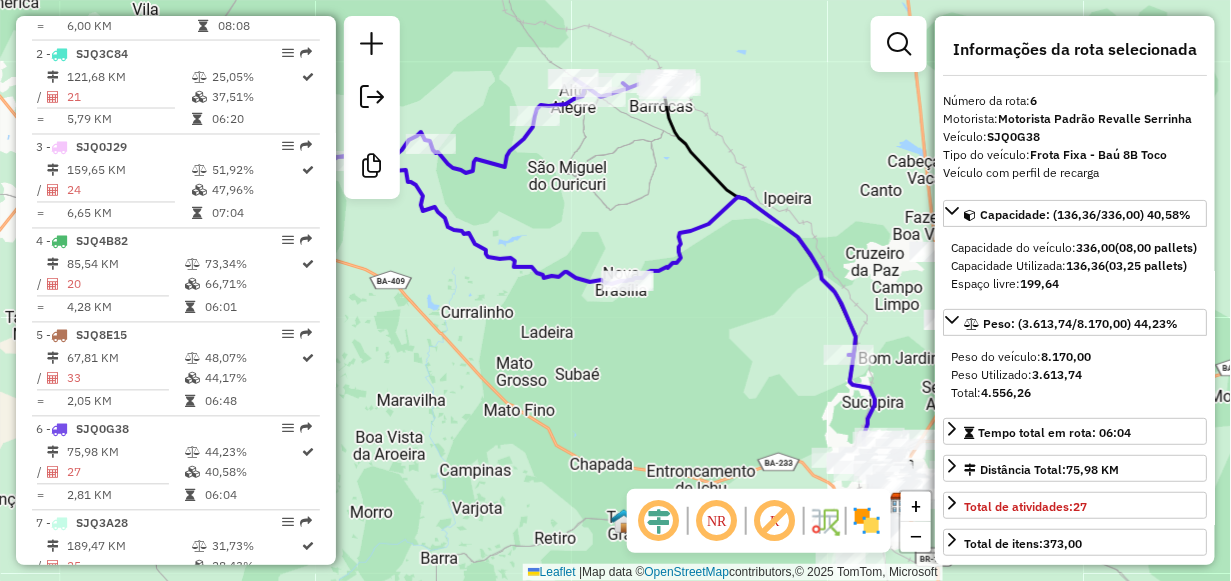 click on "Janela de atendimento Grade de atendimento Capacidade Transportadoras Veículos Cliente Pedidos  Rotas Selecione os dias de semana para filtrar as janelas de atendimento  Seg   Ter   Qua   Qui   Sex   Sáb   Dom  Informe o período da janela de atendimento: De: Até:  Filtrar exatamente a janela do cliente  Considerar janela de atendimento padrão  Selecione os dias de semana para filtrar as grades de atendimento  Seg   Ter   Qua   Qui   Sex   Sáb   Dom   Considerar clientes sem dia de atendimento cadastrado  Clientes fora do dia de atendimento selecionado Filtrar as atividades entre os valores definidos abaixo:  Peso mínimo:   Peso máximo:   Cubagem mínima:   Cubagem máxima:   De:   Até:  Filtrar as atividades entre o tempo de atendimento definido abaixo:  De:   Até:   Considerar capacidade total dos clientes não roteirizados Transportadora: Selecione um ou mais itens Tipo de veículo: Selecione um ou mais itens Veículo: Selecione um ou mais itens Motorista: Selecione um ou mais itens Nome: Rótulo:" 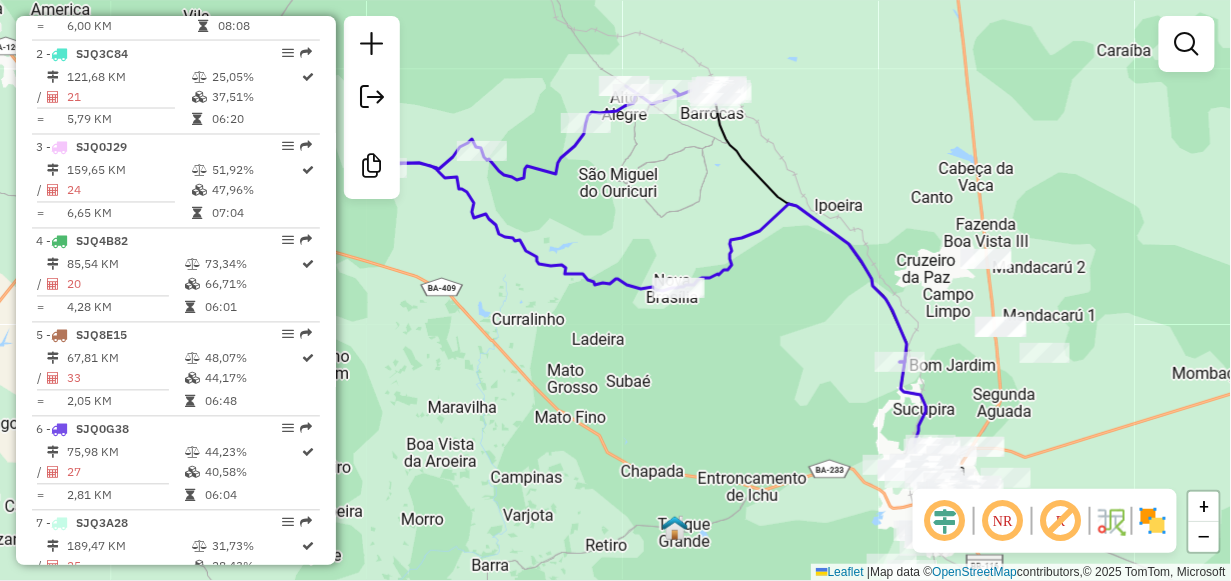 drag, startPoint x: 552, startPoint y: 361, endPoint x: 634, endPoint y: 378, distance: 83.74366 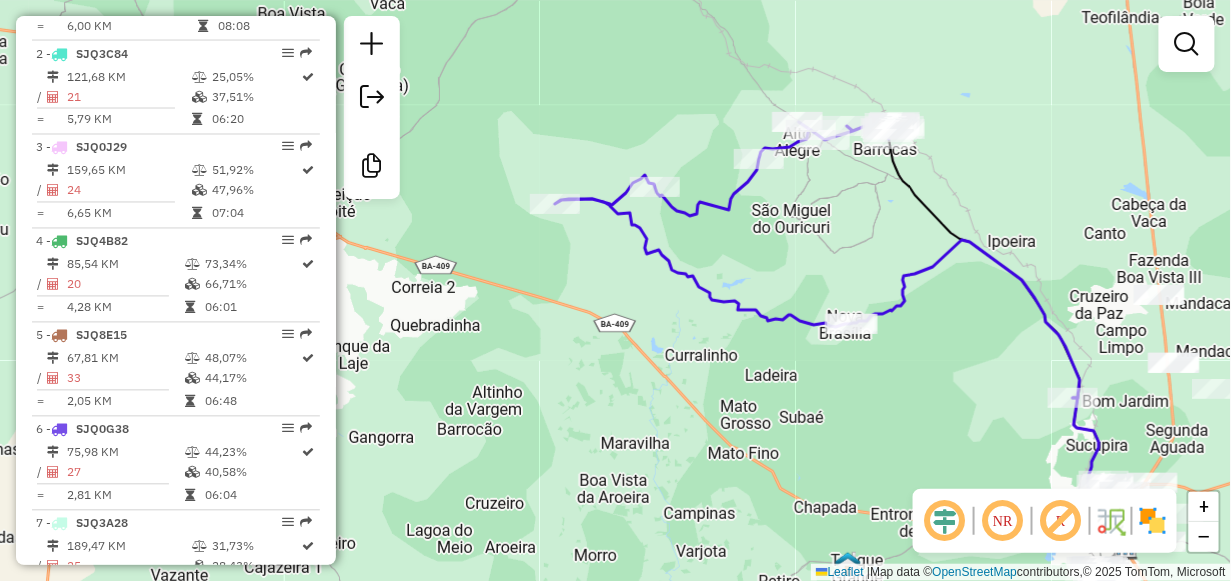 drag, startPoint x: 492, startPoint y: 346, endPoint x: 617, endPoint y: 368, distance: 126.921234 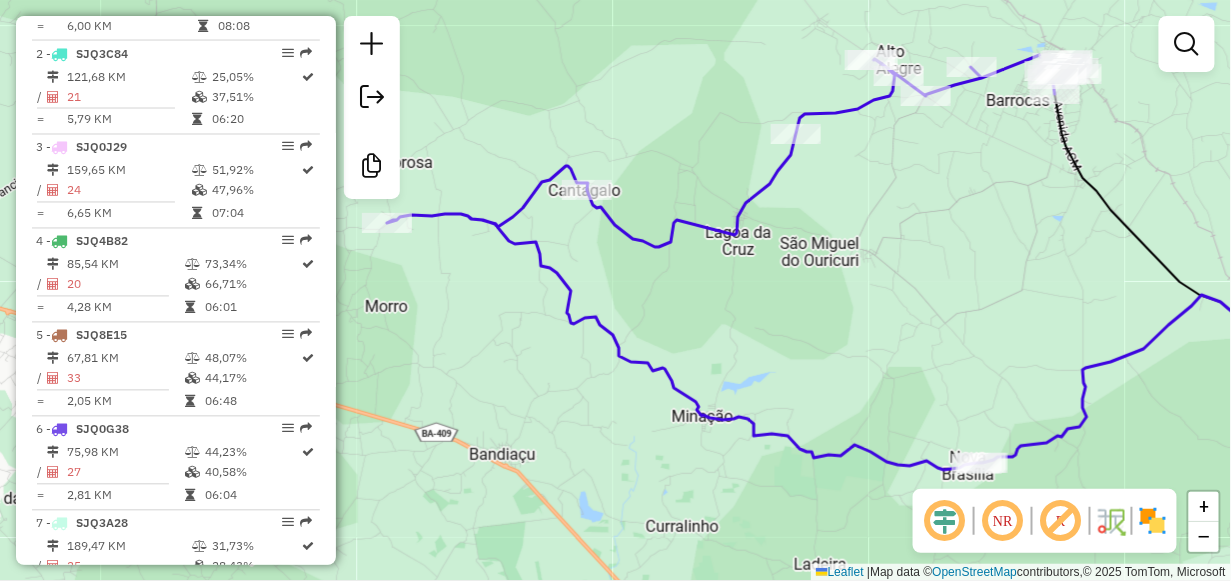 drag, startPoint x: 601, startPoint y: 307, endPoint x: 709, endPoint y: 304, distance: 108.04166 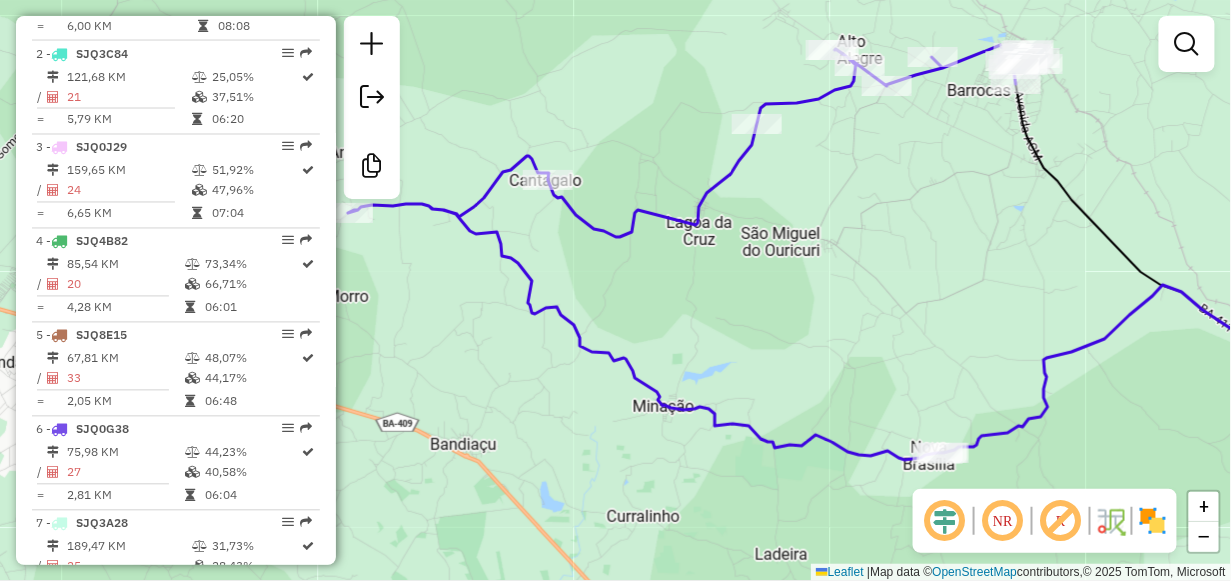 drag, startPoint x: 709, startPoint y: 304, endPoint x: 639, endPoint y: 285, distance: 72.53275 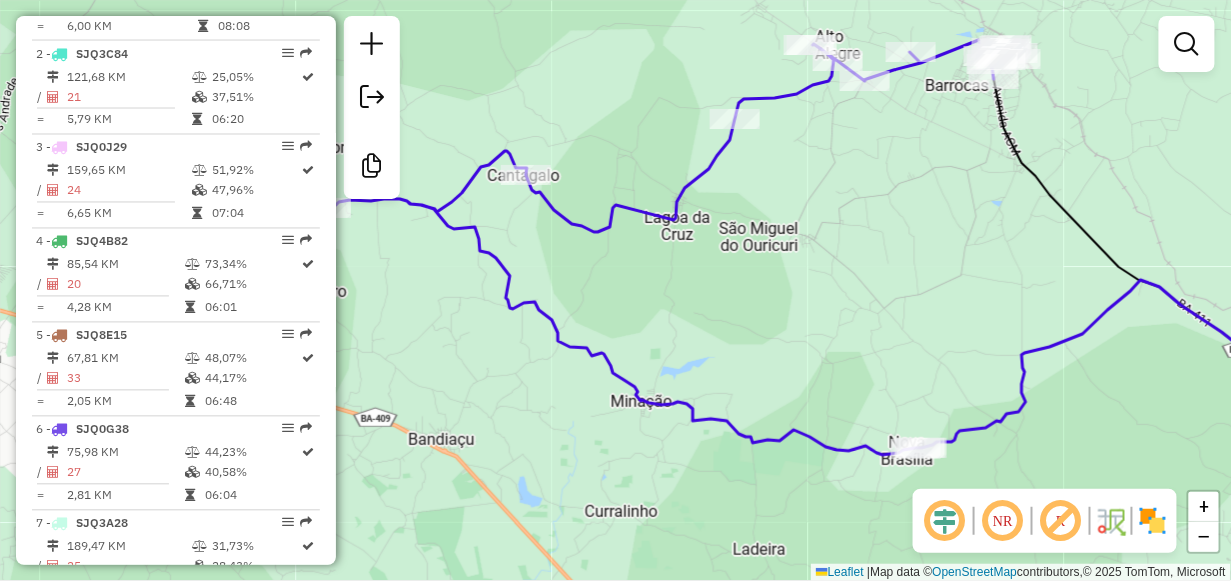 click on "Janela de atendimento Grade de atendimento Capacidade Transportadoras Veículos Cliente Pedidos  Rotas Selecione os dias de semana para filtrar as janelas de atendimento  Seg   Ter   Qua   Qui   Sex   Sáb   Dom  Informe o período da janela de atendimento: De: Até:  Filtrar exatamente a janela do cliente  Considerar janela de atendimento padrão  Selecione os dias de semana para filtrar as grades de atendimento  Seg   Ter   Qua   Qui   Sex   Sáb   Dom   Considerar clientes sem dia de atendimento cadastrado  Clientes fora do dia de atendimento selecionado Filtrar as atividades entre os valores definidos abaixo:  Peso mínimo:   Peso máximo:   Cubagem mínima:   Cubagem máxima:   De:   Até:  Filtrar as atividades entre o tempo de atendimento definido abaixo:  De:   Até:   Considerar capacidade total dos clientes não roteirizados Transportadora: Selecione um ou mais itens Tipo de veículo: Selecione um ou mais itens Veículo: Selecione um ou mais itens Motorista: Selecione um ou mais itens Nome: Rótulo:" 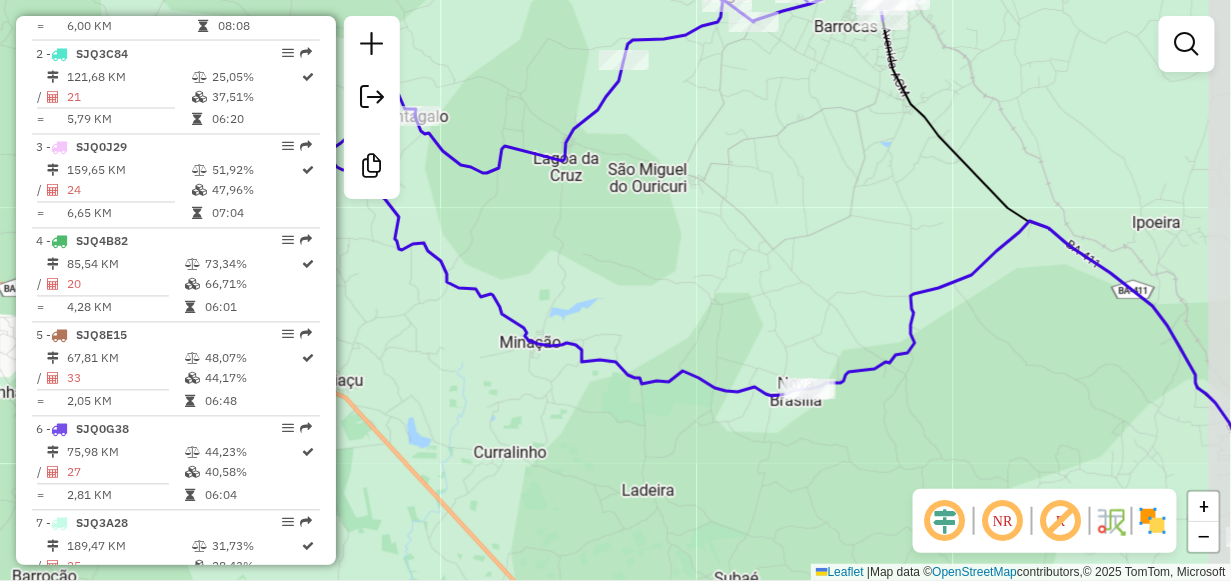 drag, startPoint x: 763, startPoint y: 350, endPoint x: 662, endPoint y: 295, distance: 115.00435 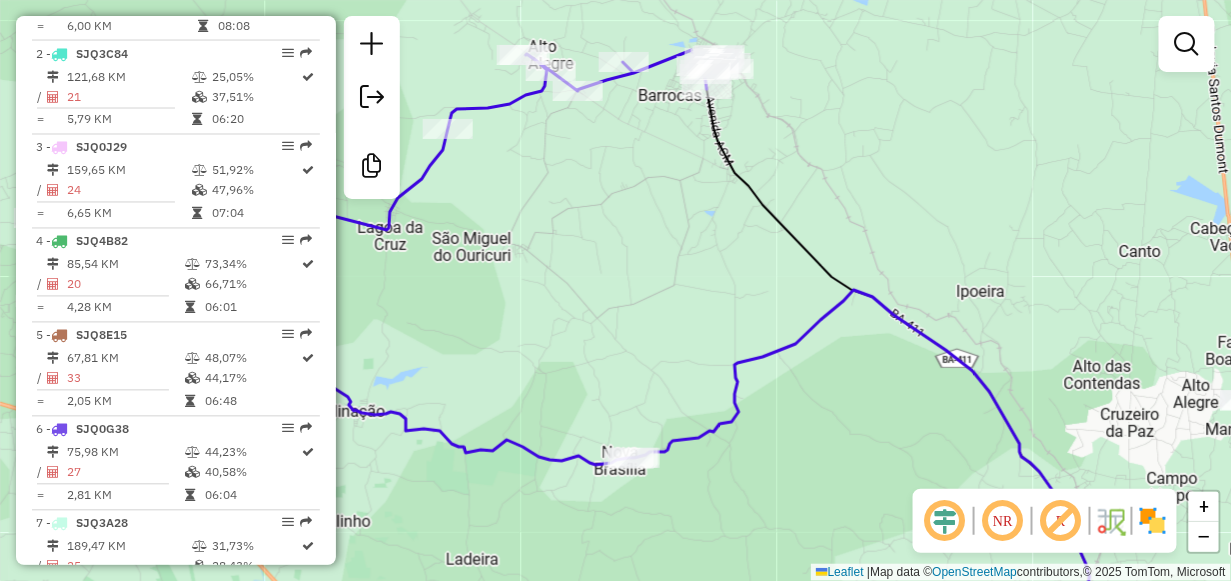 drag, startPoint x: 878, startPoint y: 246, endPoint x: 699, endPoint y: 300, distance: 186.96791 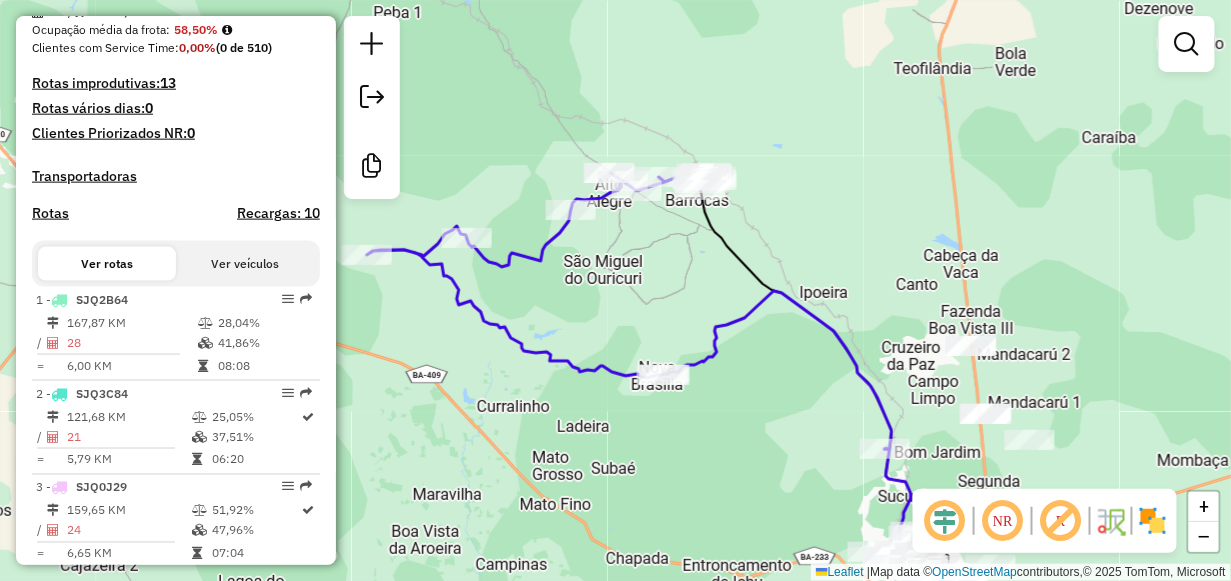 scroll, scrollTop: 600, scrollLeft: 0, axis: vertical 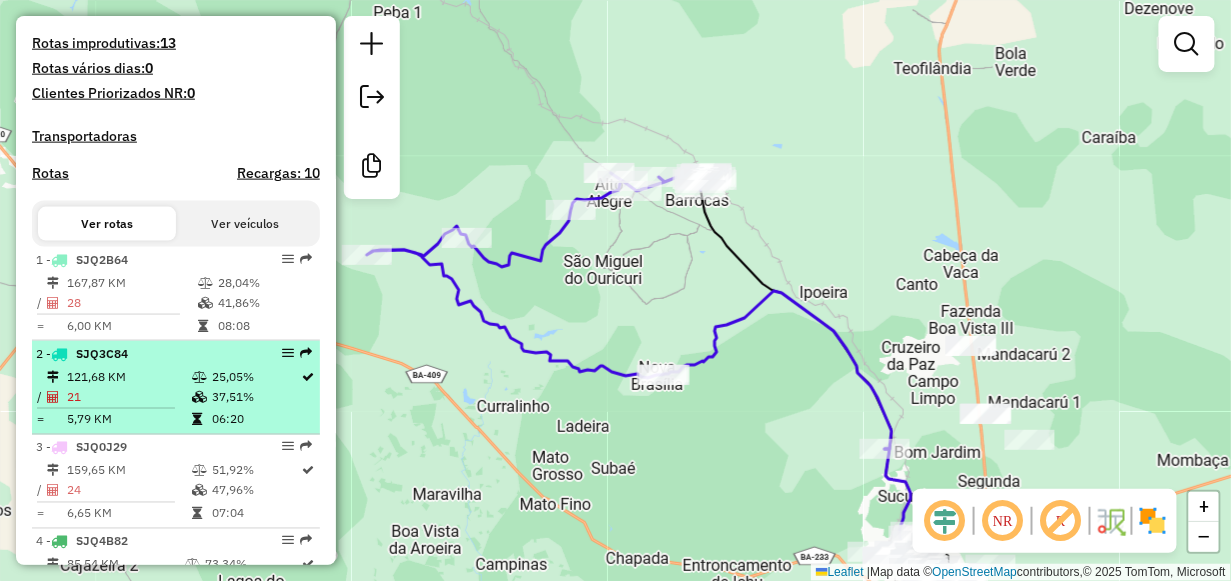 click on "Rota [NUMBER] - Placa [PLATE] ([DISTANCE] KM [PERCENTAGE] / [TOTAL_DISTANCE] [PERCENTAGE] = [DISTANCE] KM [TIME])" at bounding box center (176, 388) 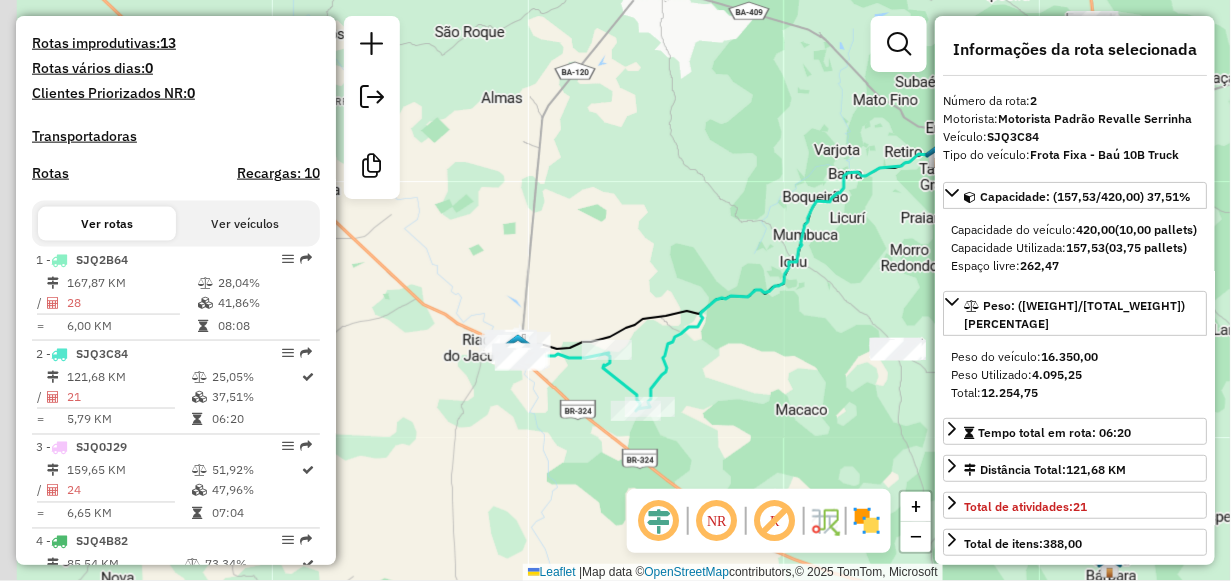 drag, startPoint x: 519, startPoint y: 339, endPoint x: 713, endPoint y: 307, distance: 196.62146 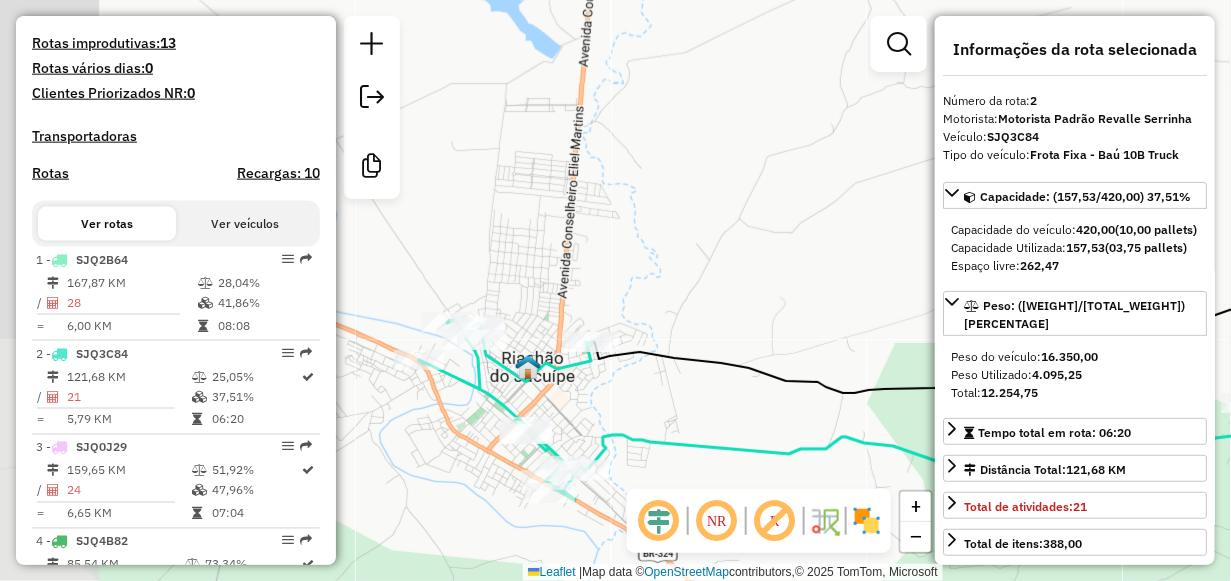 drag, startPoint x: 483, startPoint y: 384, endPoint x: 686, endPoint y: 249, distance: 243.7909 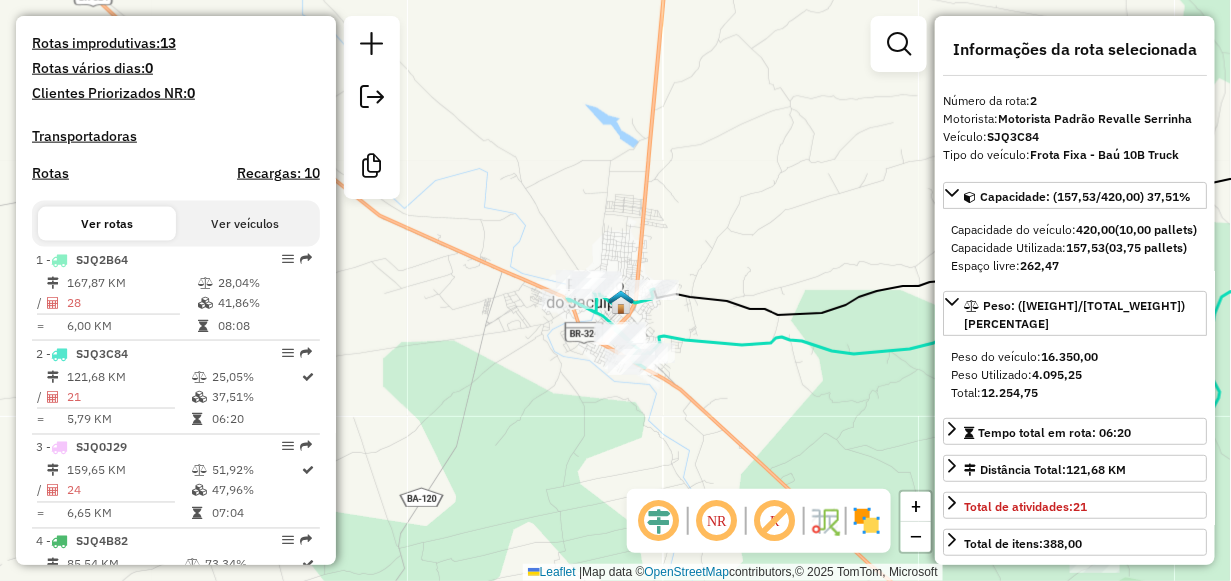 drag, startPoint x: 822, startPoint y: 327, endPoint x: 690, endPoint y: 306, distance: 133.66002 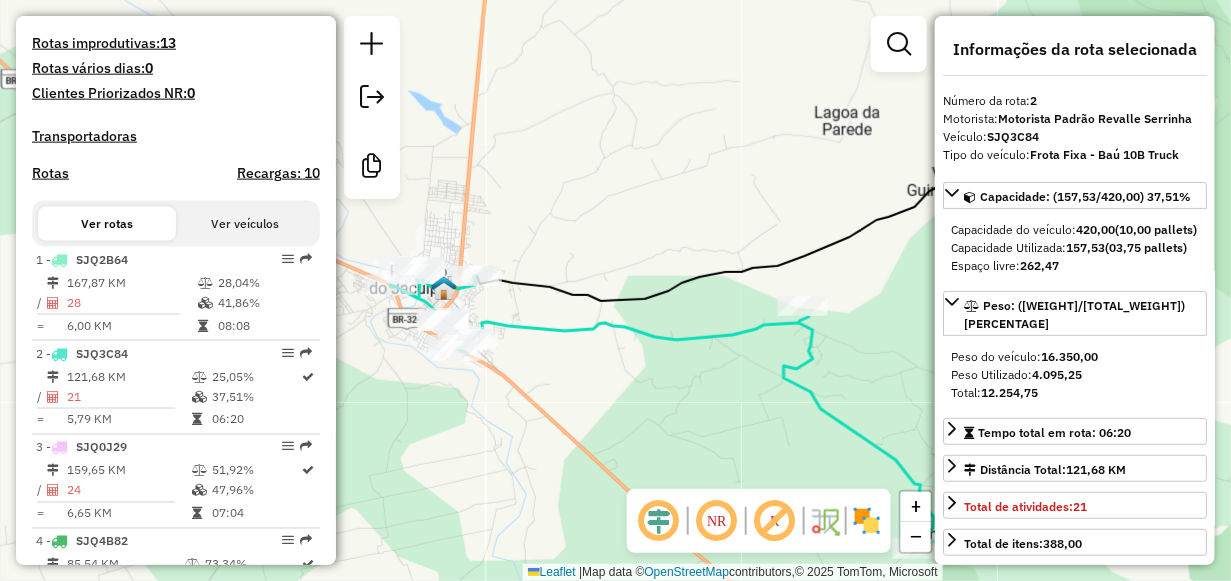 drag, startPoint x: 828, startPoint y: 287, endPoint x: 648, endPoint y: 273, distance: 180.54362 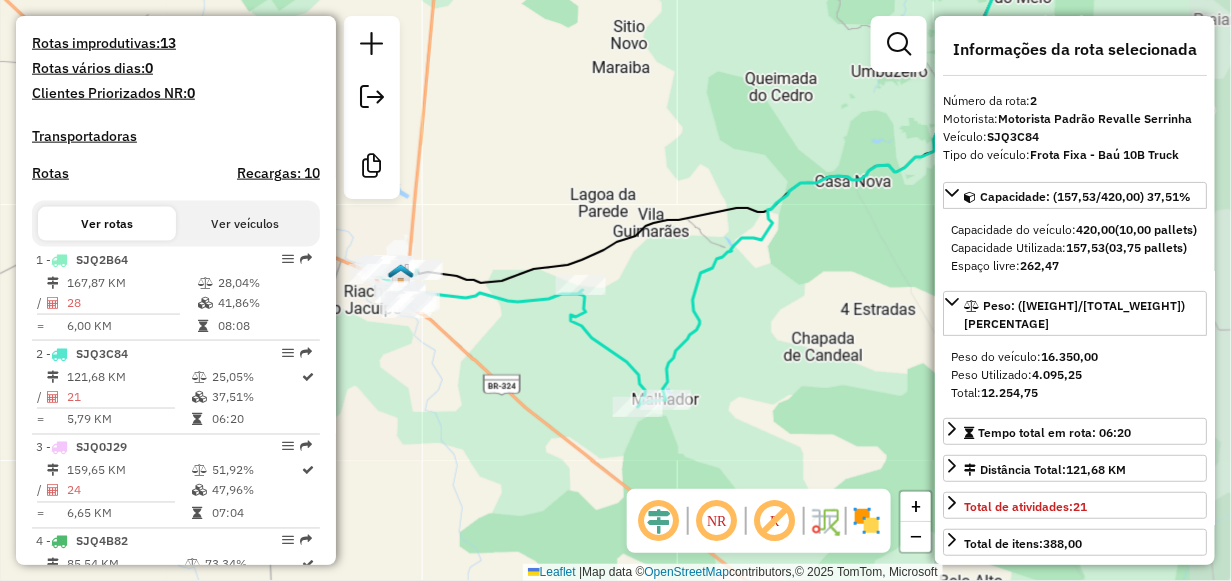 drag, startPoint x: 818, startPoint y: 344, endPoint x: 617, endPoint y: 333, distance: 201.30077 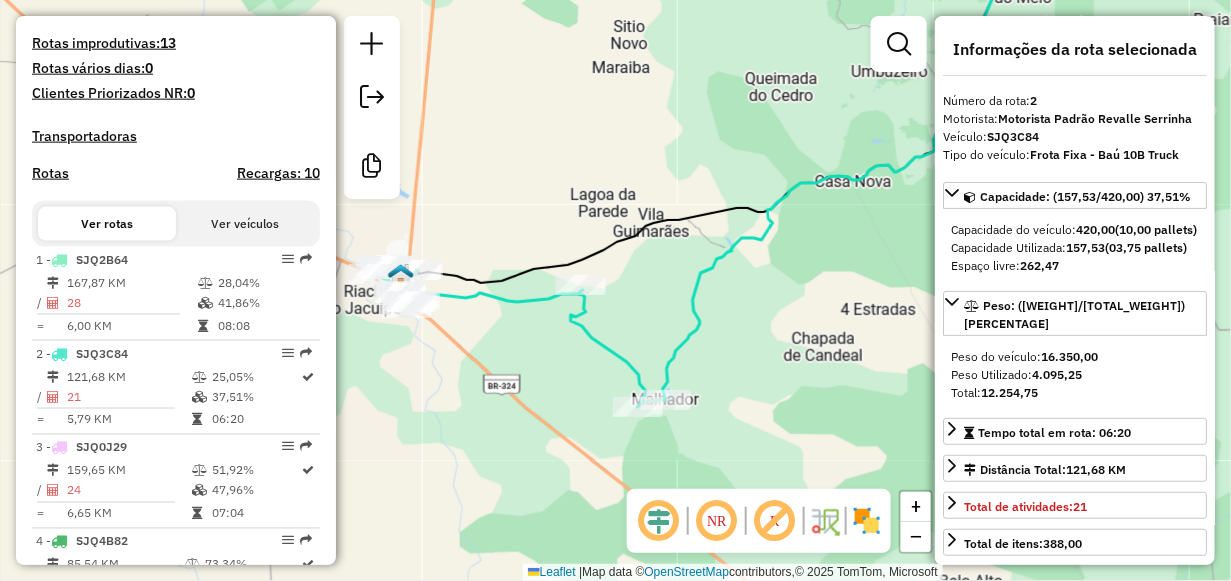 click on "Janela de atendimento Grade de atendimento Capacidade Transportadoras Veículos Cliente Pedidos  Rotas Selecione os dias de semana para filtrar as janelas de atendimento  Seg   Ter   Qua   Qui   Sex   Sáb   Dom  Informe o período da janela de atendimento: De: Até:  Filtrar exatamente a janela do cliente  Considerar janela de atendimento padrão  Selecione os dias de semana para filtrar as grades de atendimento  Seg   Ter   Qua   Qui   Sex   Sáb   Dom   Considerar clientes sem dia de atendimento cadastrado  Clientes fora do dia de atendimento selecionado Filtrar as atividades entre os valores definidos abaixo:  Peso mínimo:   Peso máximo:   Cubagem mínima:   Cubagem máxima:   De:   Até:  Filtrar as atividades entre o tempo de atendimento definido abaixo:  De:   Até:   Considerar capacidade total dos clientes não roteirizados Transportadora: Selecione um ou mais itens Tipo de veículo: Selecione um ou mais itens Veículo: Selecione um ou mais itens Motorista: Selecione um ou mais itens Nome: Rótulo:" 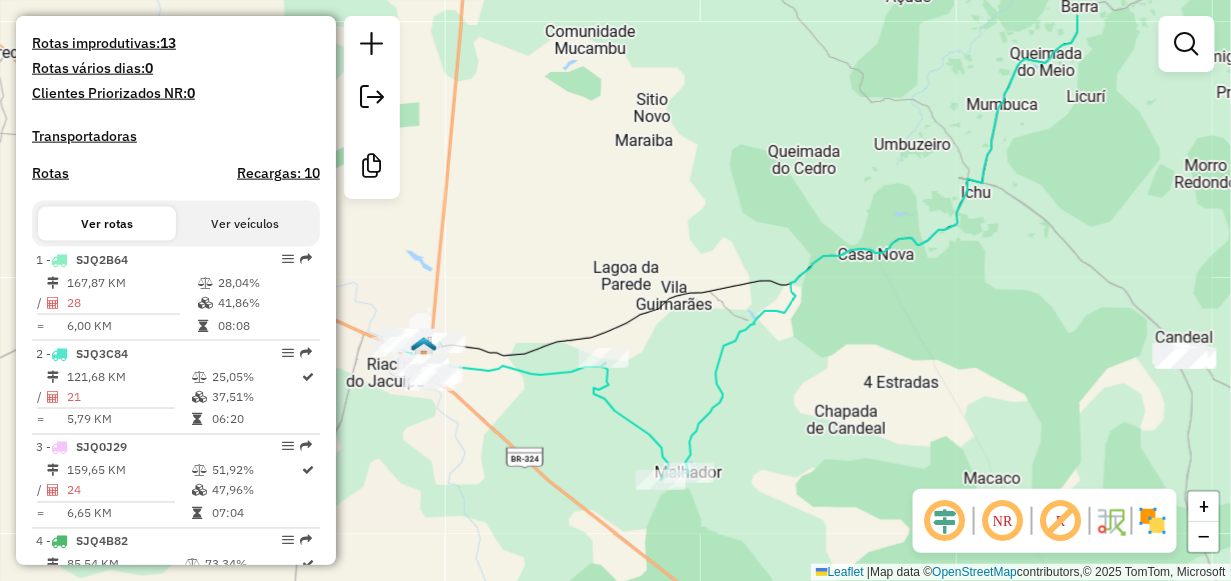 drag, startPoint x: 897, startPoint y: 288, endPoint x: 939, endPoint y: 348, distance: 73.239334 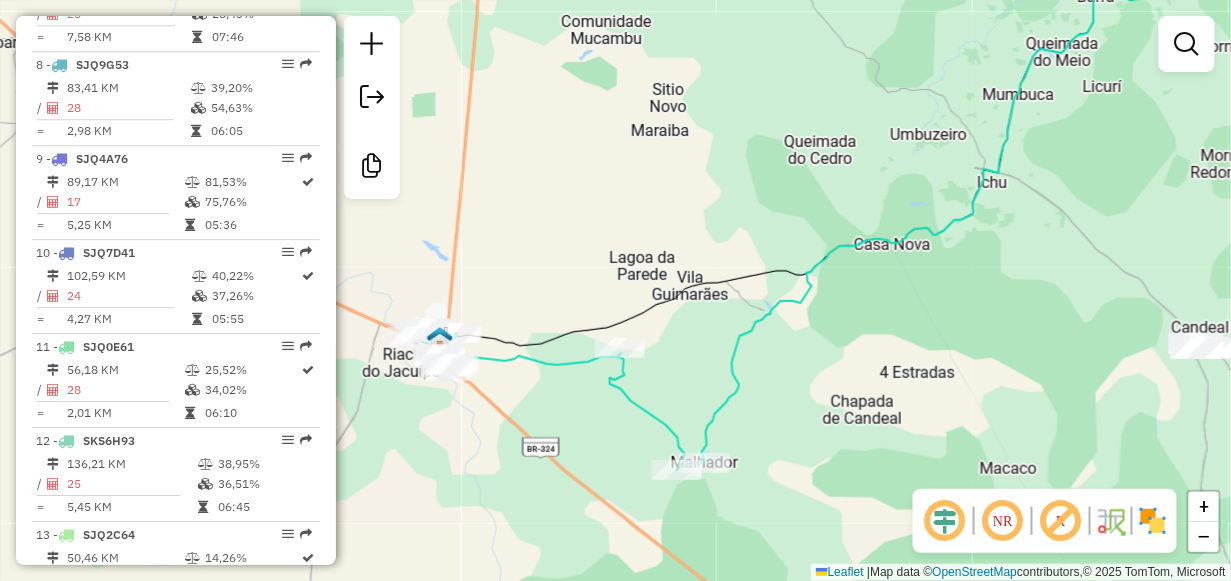 scroll, scrollTop: 1500, scrollLeft: 0, axis: vertical 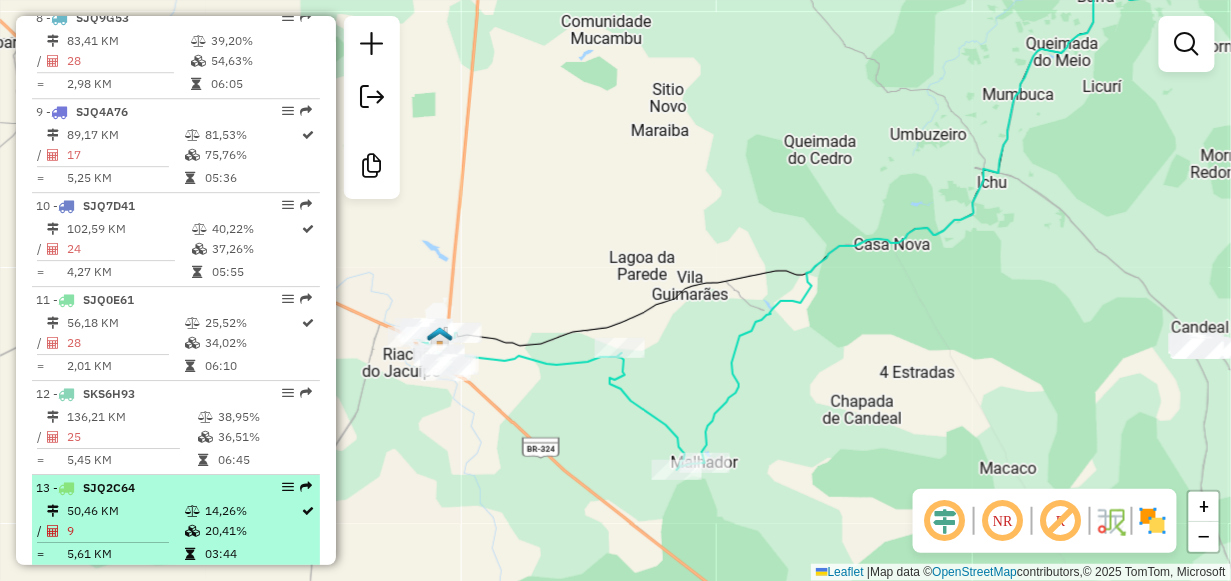 click on "SJQ2C64" at bounding box center (109, 487) 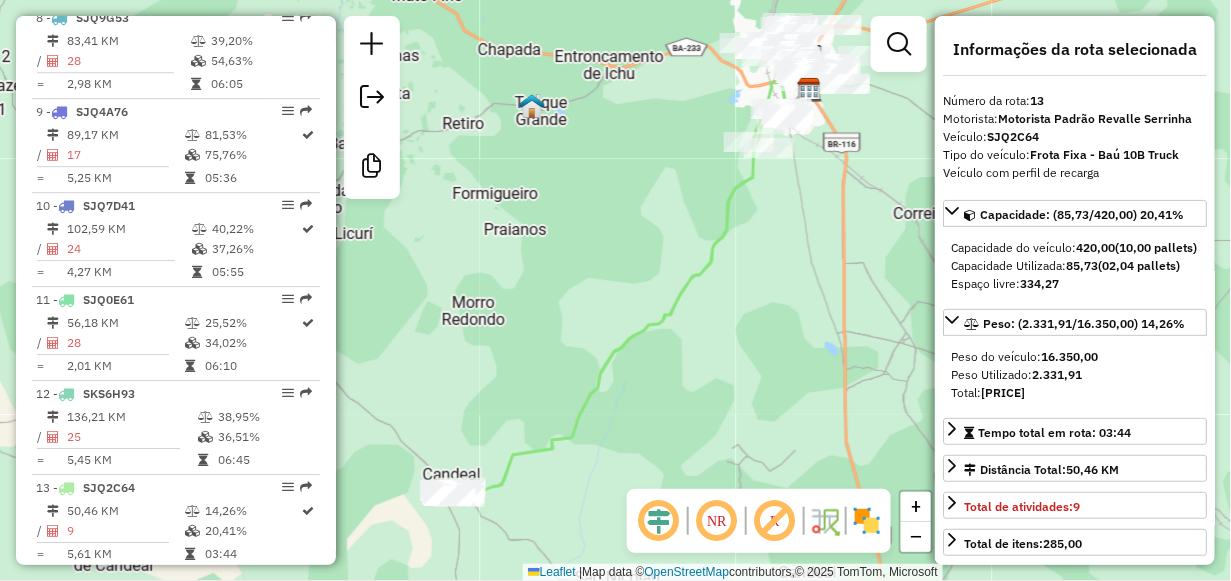 drag, startPoint x: 463, startPoint y: 454, endPoint x: 553, endPoint y: 363, distance: 127.98828 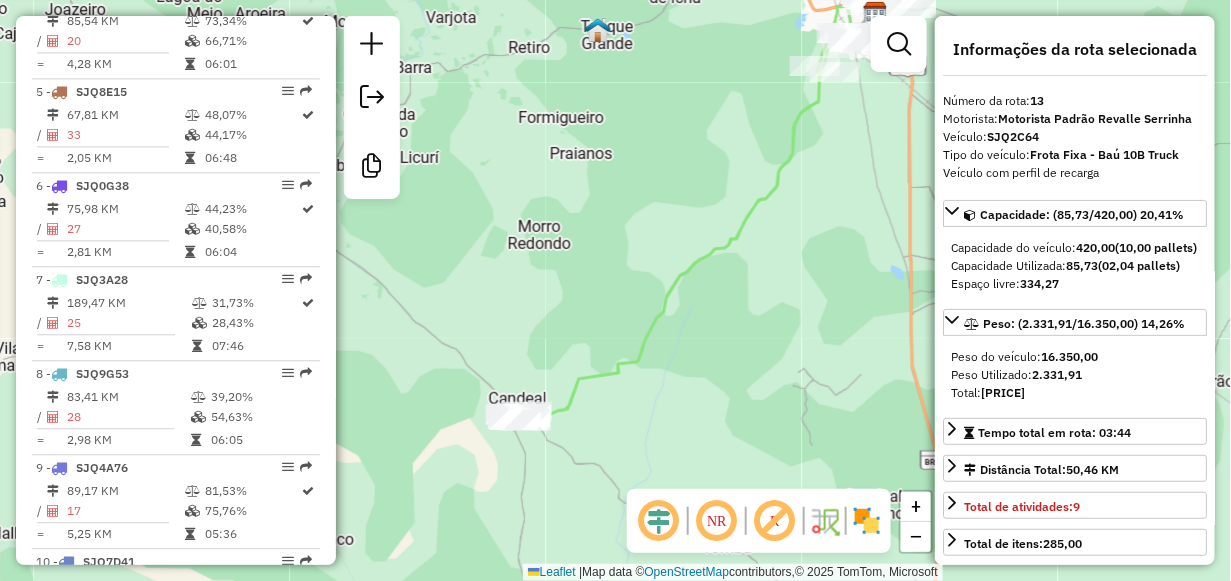scroll, scrollTop: 1100, scrollLeft: 0, axis: vertical 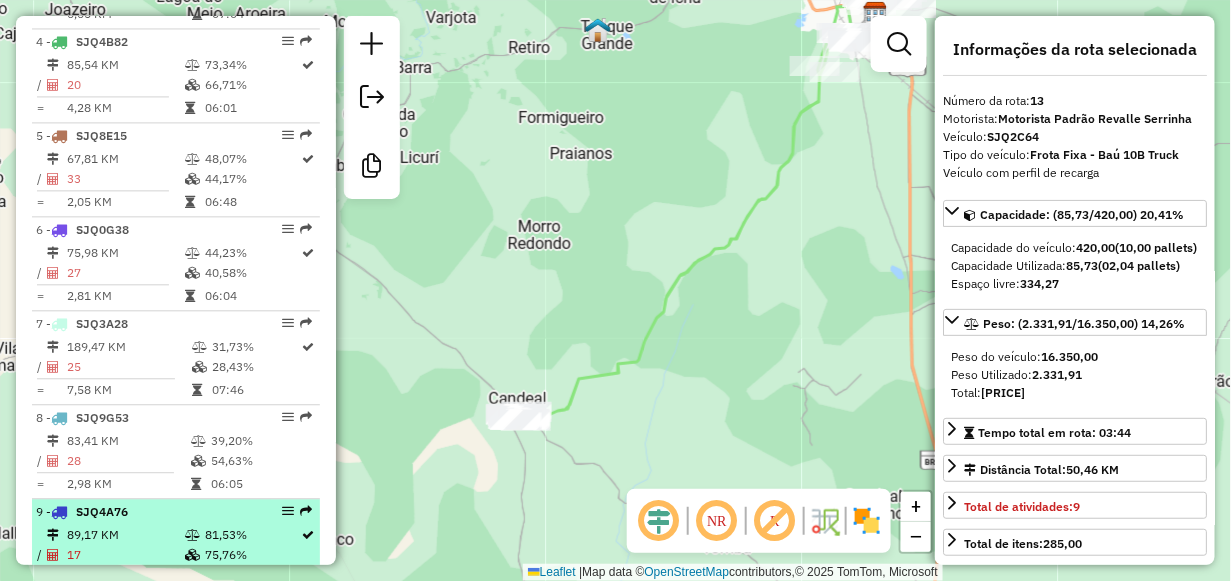 click on "SJQ4A76" at bounding box center [102, 511] 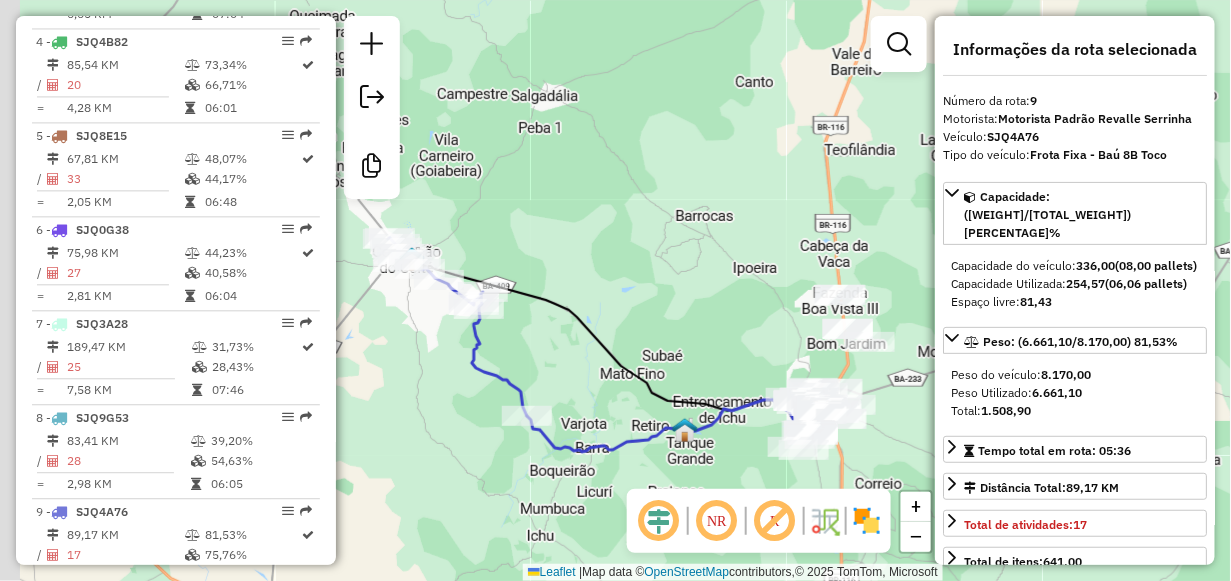 drag, startPoint x: 423, startPoint y: 376, endPoint x: 485, endPoint y: 387, distance: 62.968246 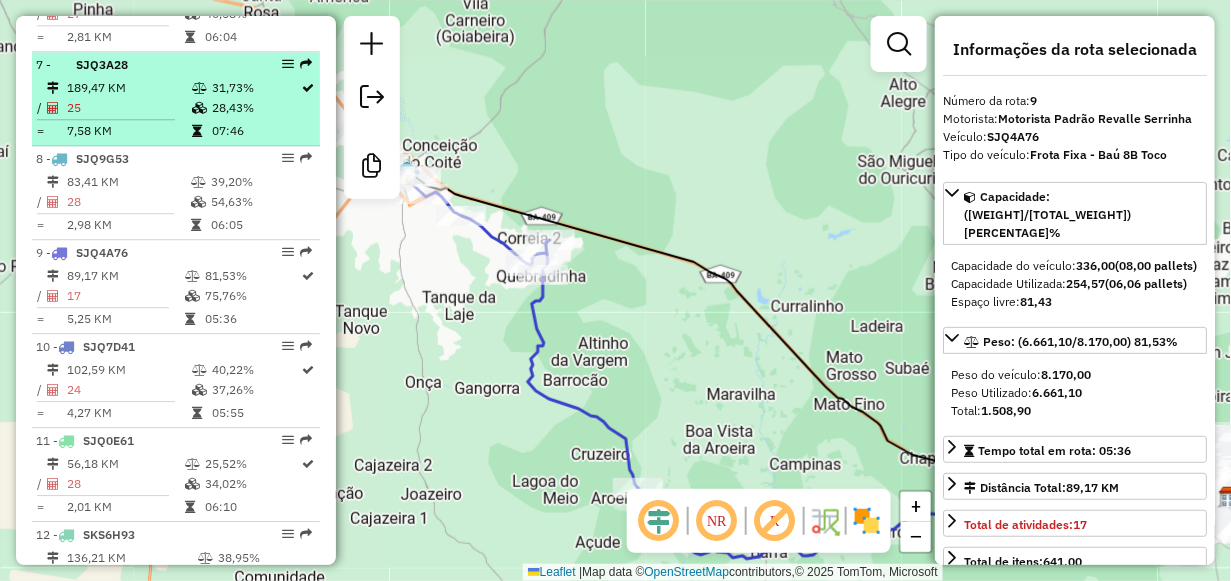 scroll, scrollTop: 1400, scrollLeft: 0, axis: vertical 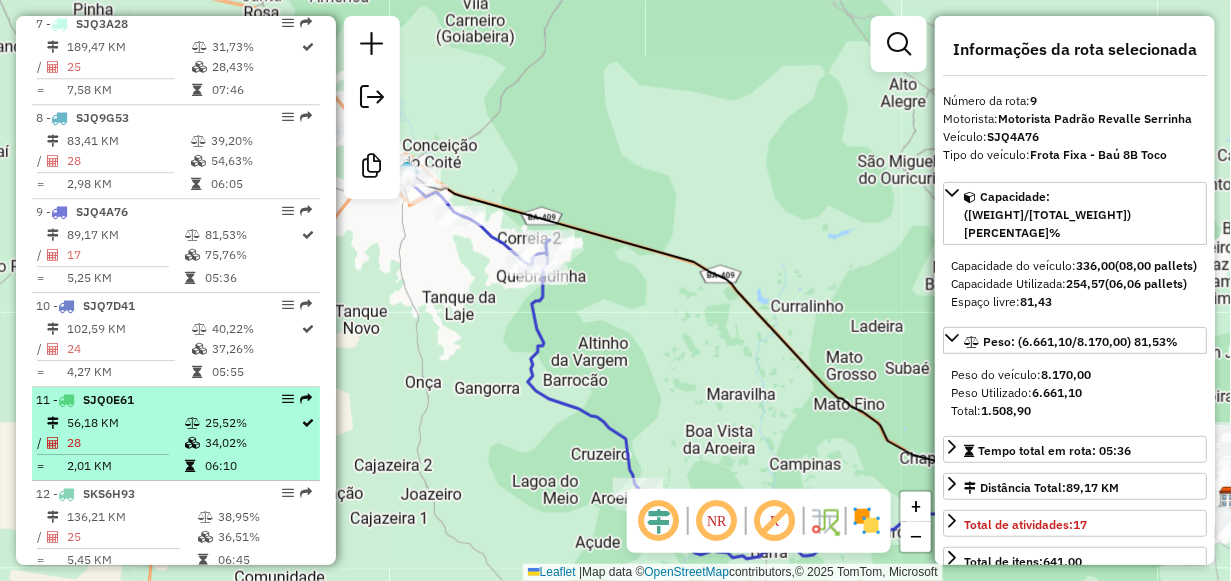 click on "28" at bounding box center (125, 443) 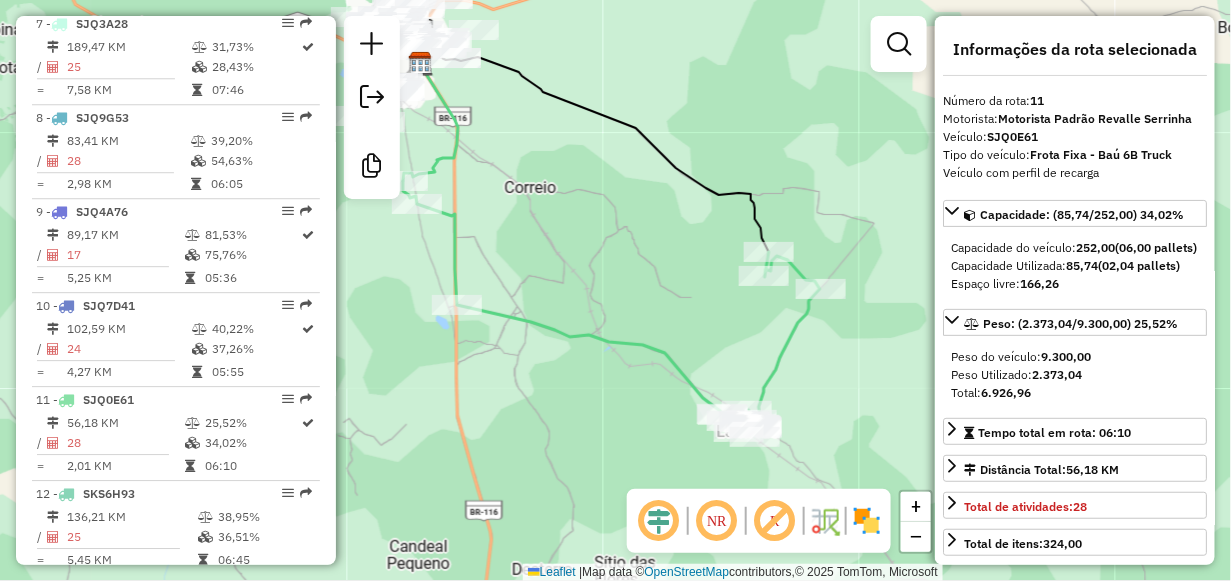 drag, startPoint x: 619, startPoint y: 433, endPoint x: 608, endPoint y: 356, distance: 77.781746 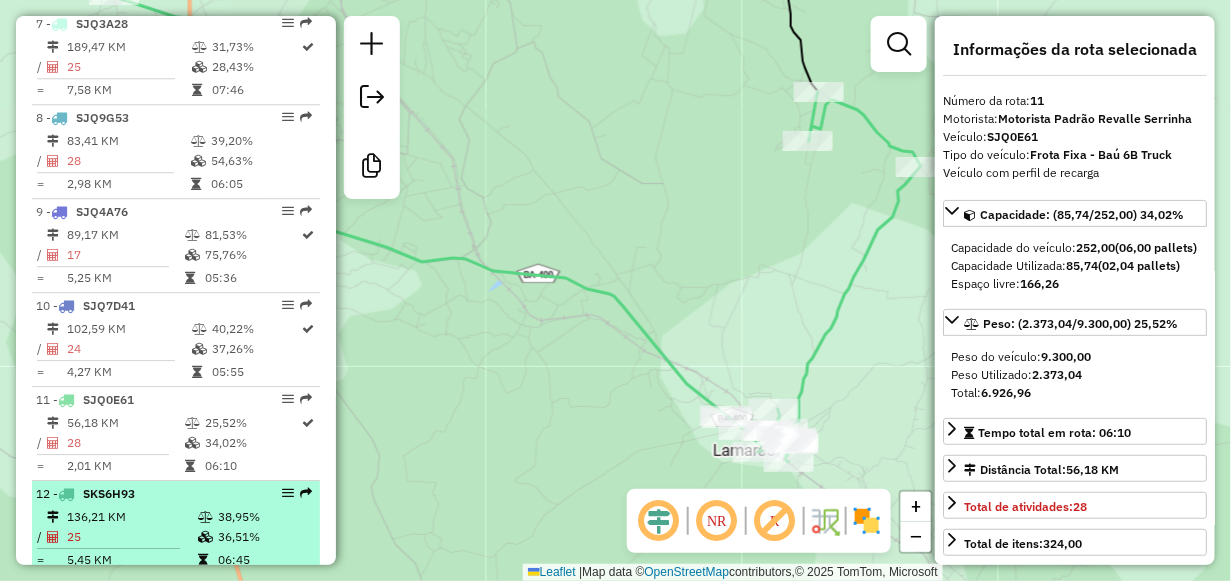 click on "136,21 KM" at bounding box center (131, 517) 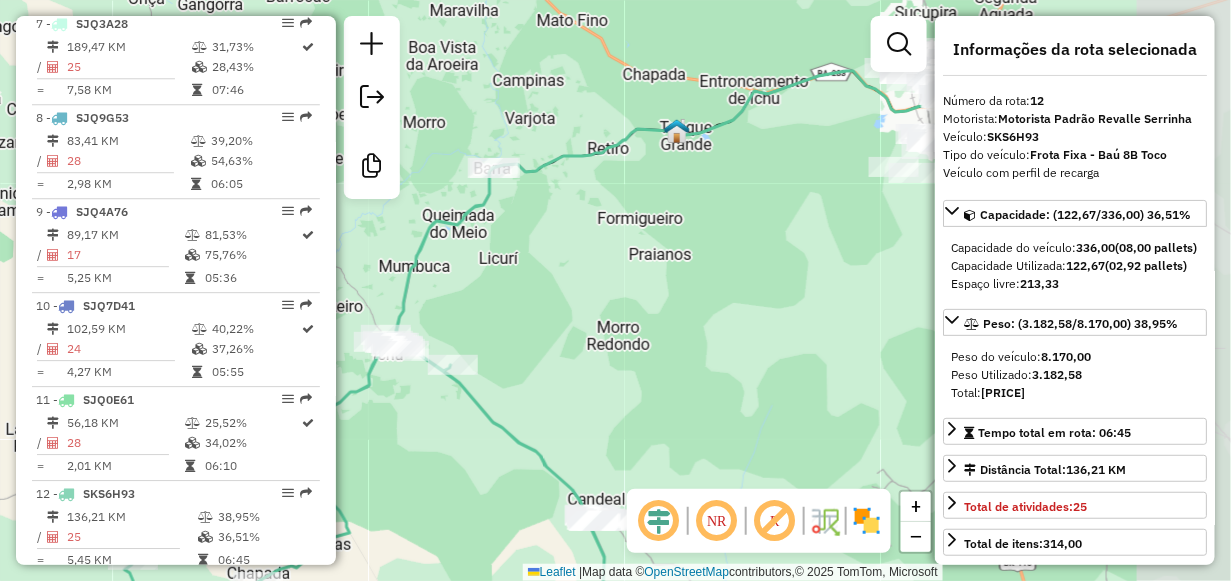drag, startPoint x: 663, startPoint y: 255, endPoint x: 437, endPoint y: 397, distance: 266.90823 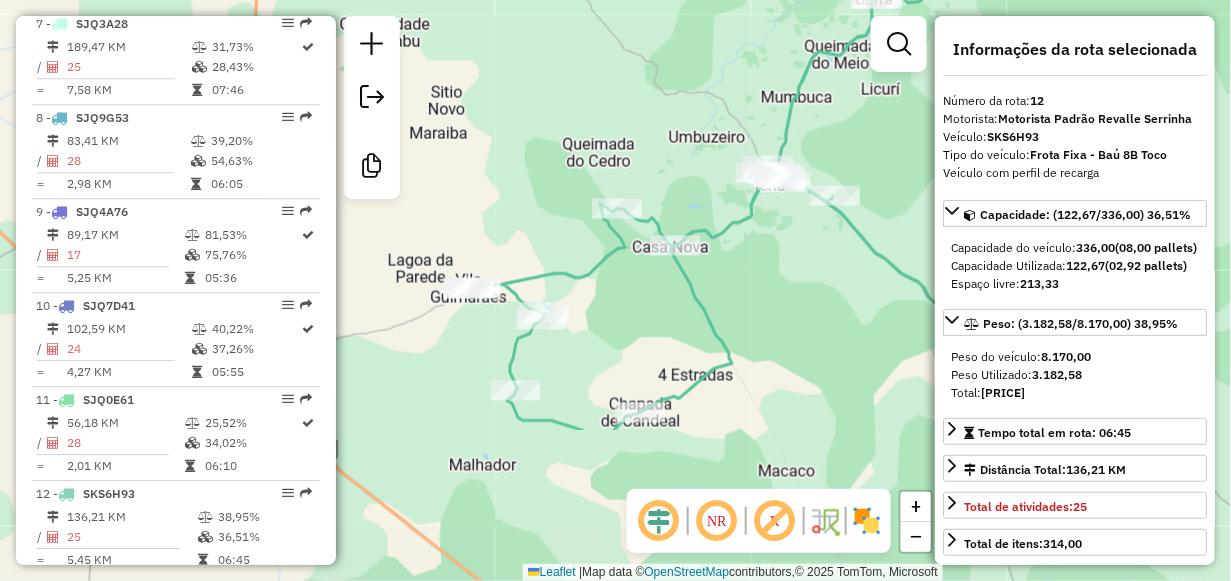 drag, startPoint x: 437, startPoint y: 397, endPoint x: 901, endPoint y: 181, distance: 511.81247 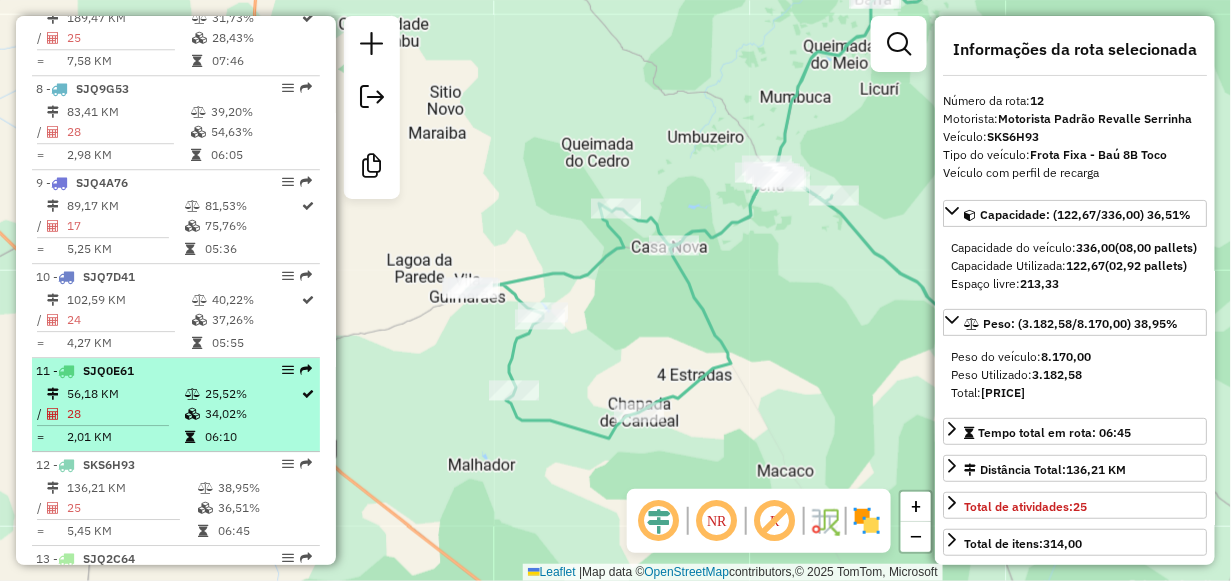scroll, scrollTop: 1500, scrollLeft: 0, axis: vertical 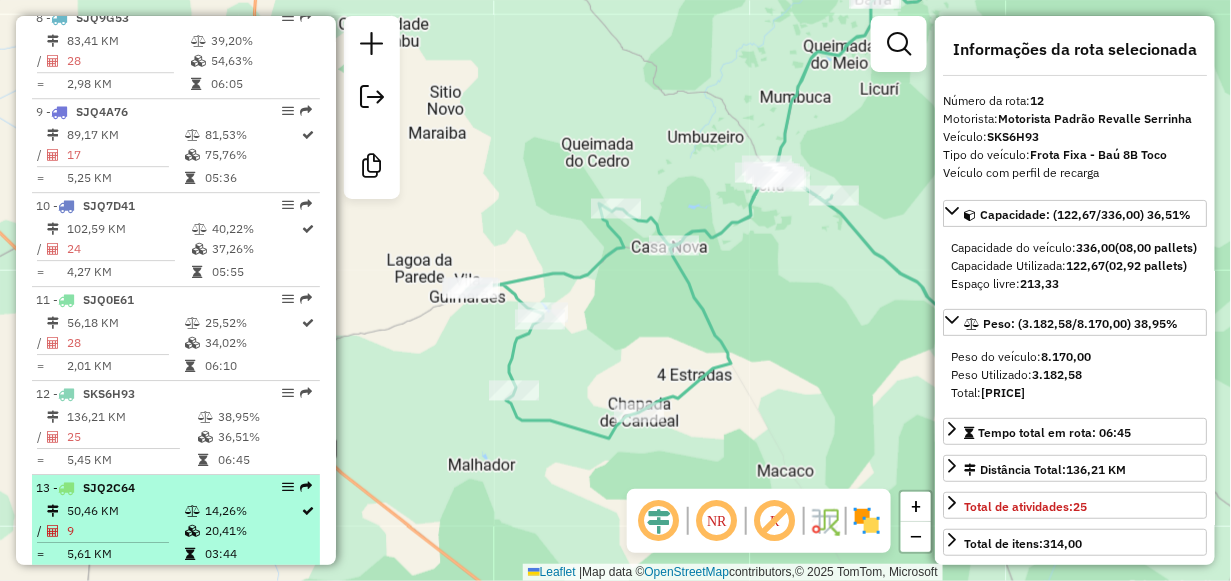 click on "50,46 KM" at bounding box center [125, 511] 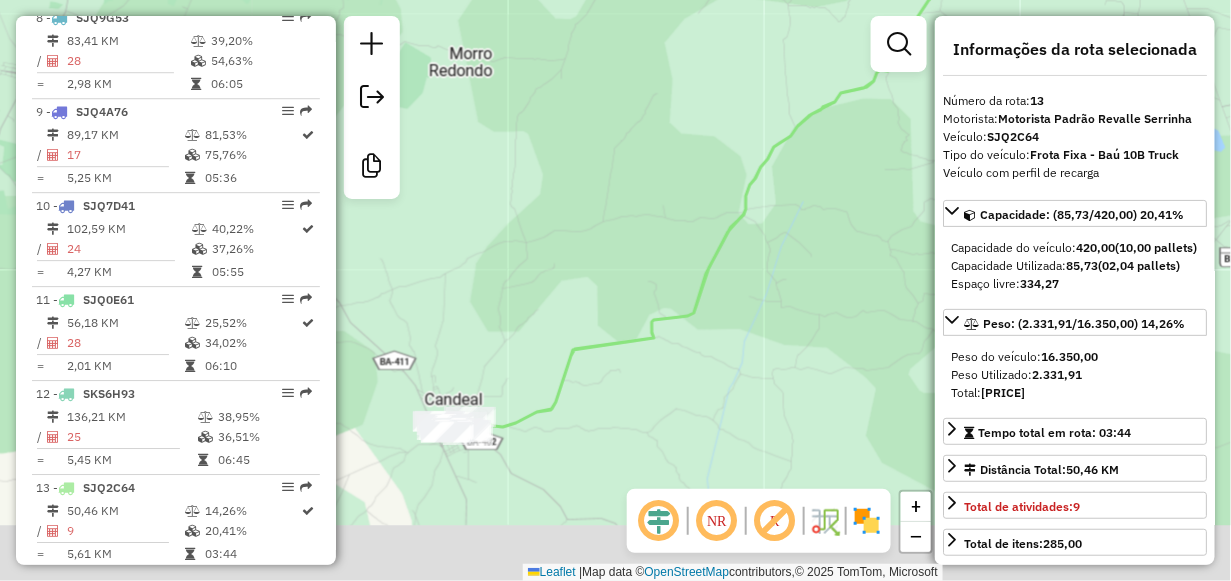 drag, startPoint x: 504, startPoint y: 449, endPoint x: 679, endPoint y: 249, distance: 265.75363 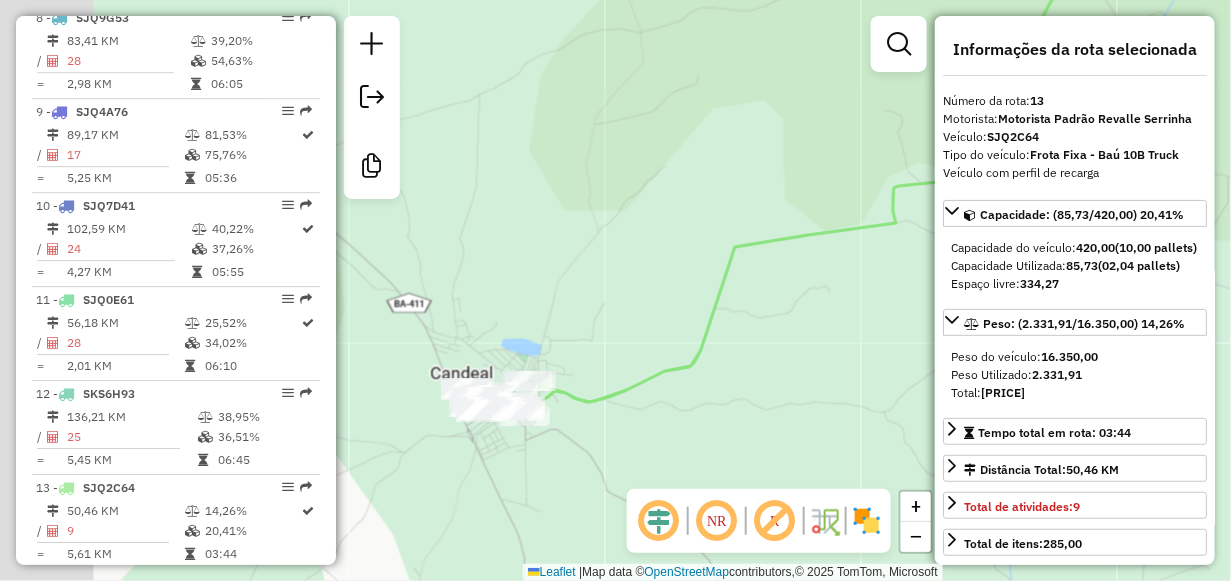 drag, startPoint x: 390, startPoint y: 461, endPoint x: 617, endPoint y: 335, distance: 259.62473 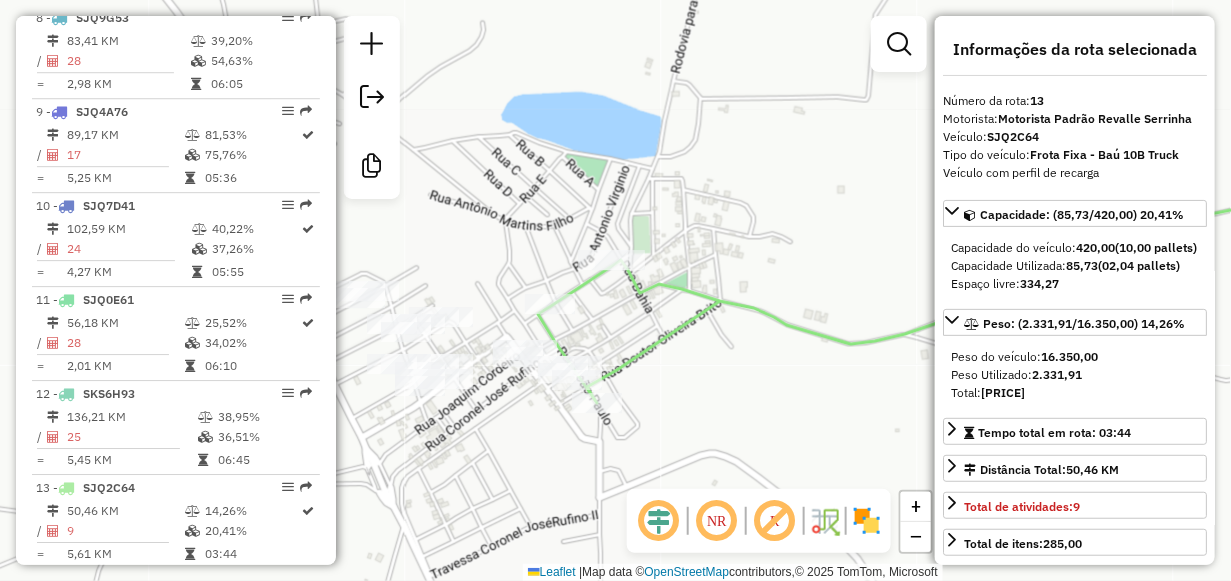 drag, startPoint x: 537, startPoint y: 478, endPoint x: 658, endPoint y: 333, distance: 188.85445 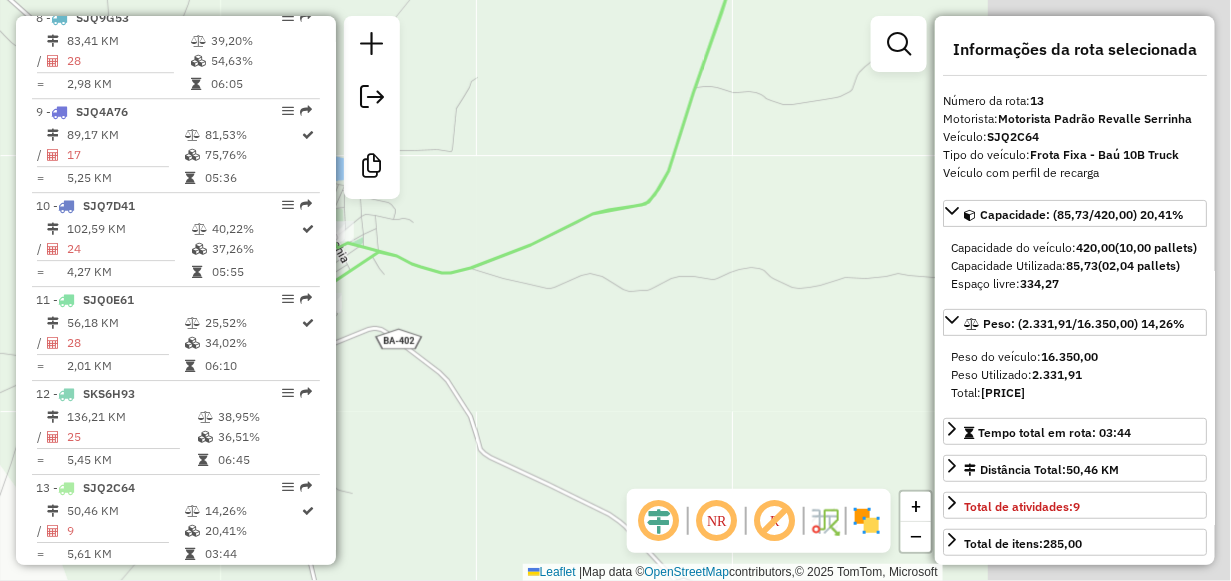 drag, startPoint x: 743, startPoint y: 358, endPoint x: 352, endPoint y: 303, distance: 394.84933 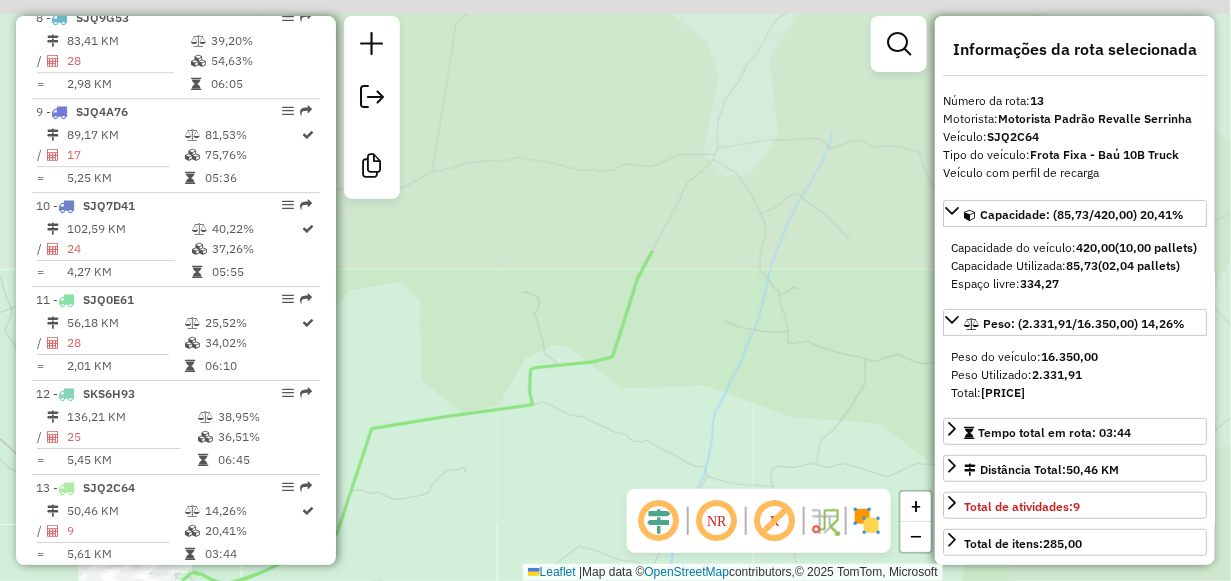drag, startPoint x: 747, startPoint y: 255, endPoint x: 484, endPoint y: 567, distance: 408.06006 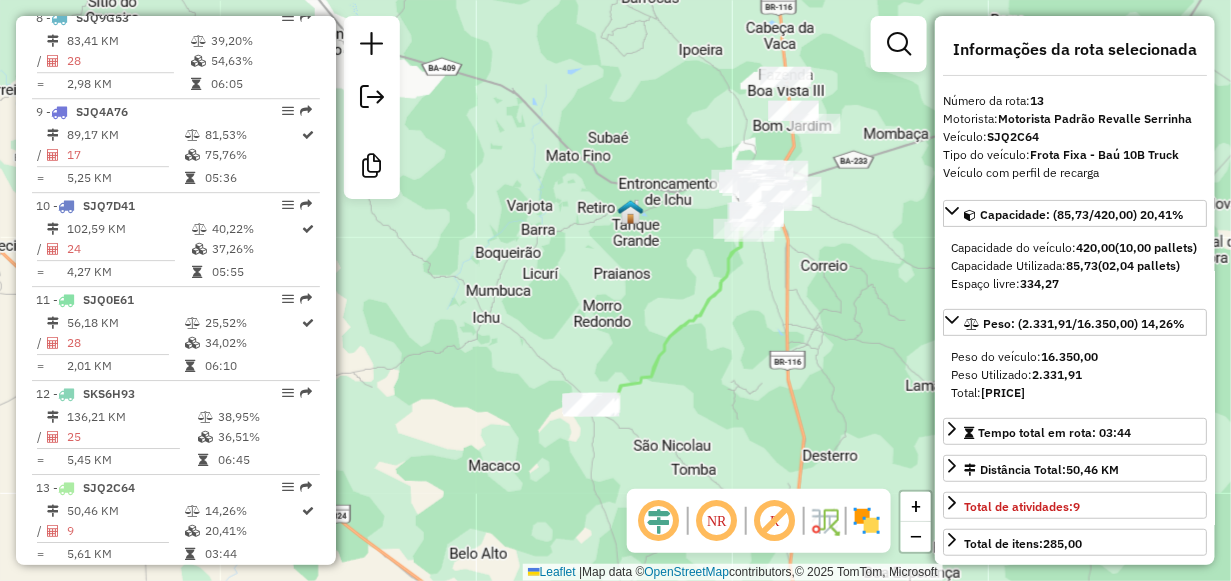 drag, startPoint x: 743, startPoint y: 315, endPoint x: 621, endPoint y: 352, distance: 127.48725 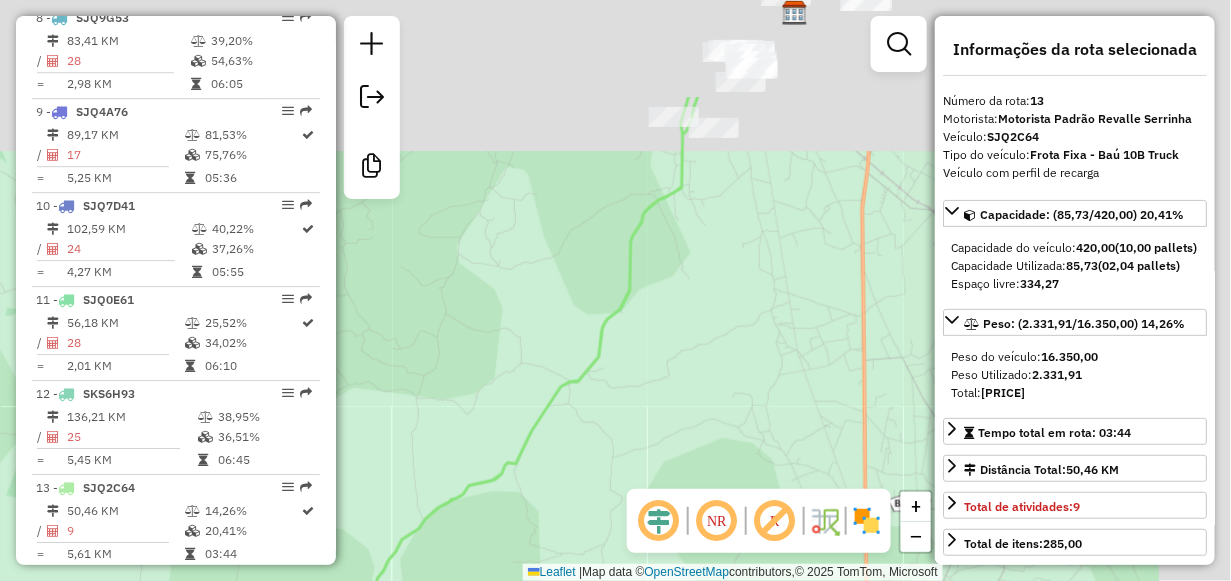 drag, startPoint x: 734, startPoint y: 245, endPoint x: 520, endPoint y: 500, distance: 332.8979 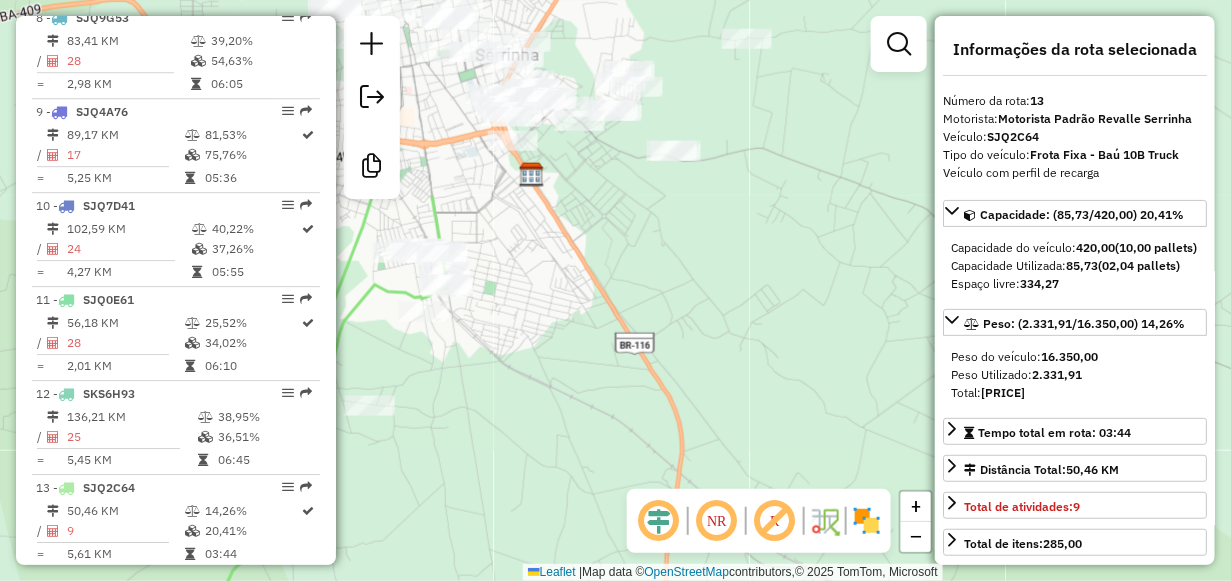 drag, startPoint x: 922, startPoint y: 136, endPoint x: 634, endPoint y: 412, distance: 398.8985 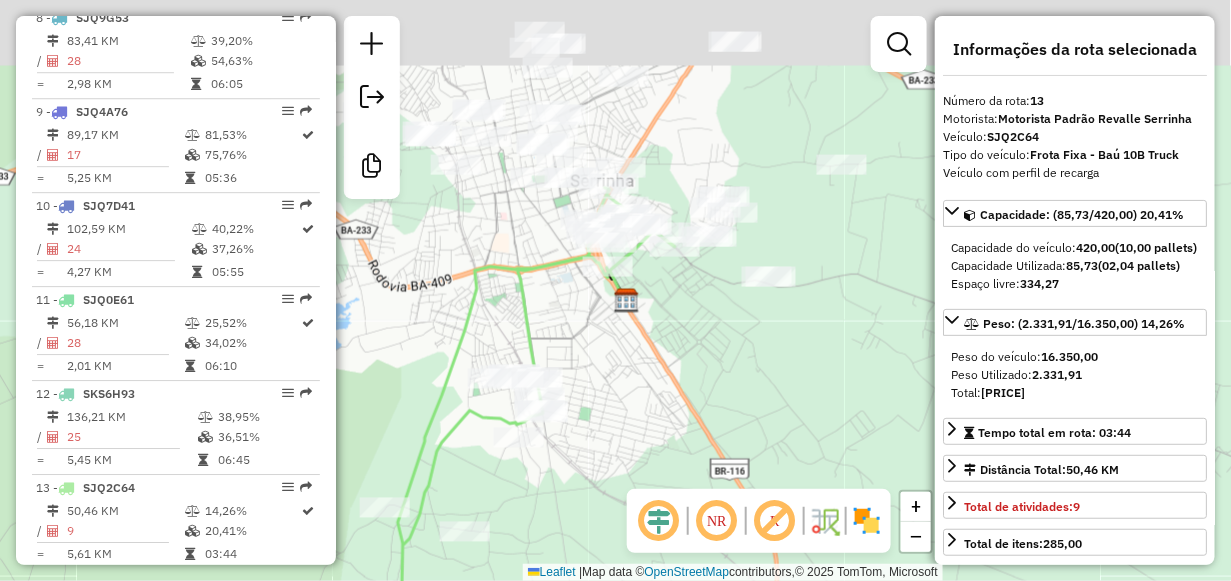 click 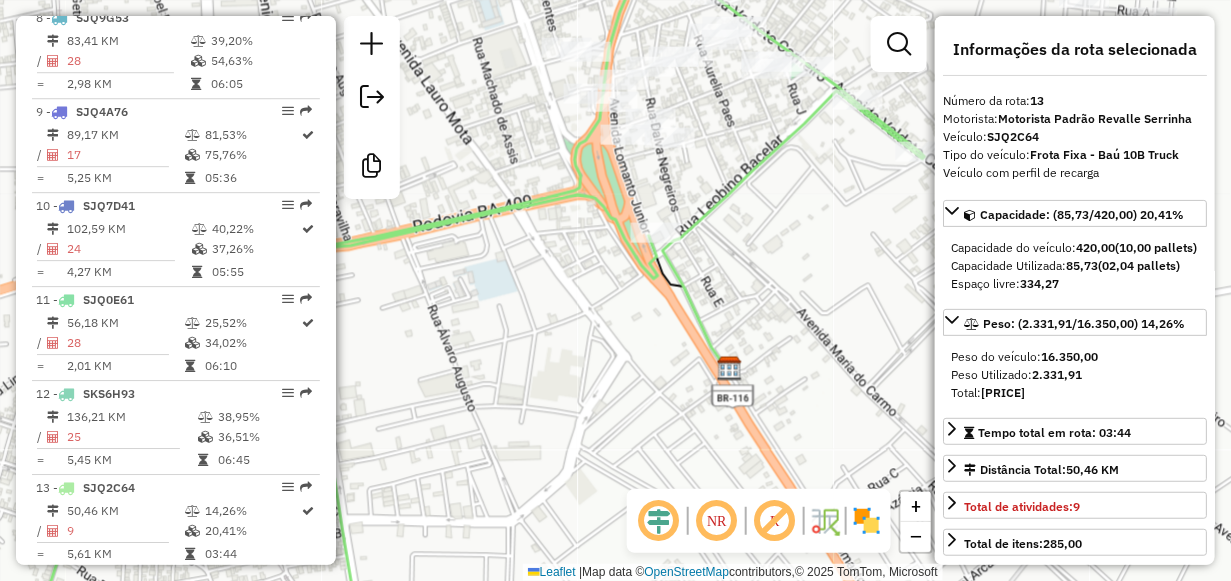 drag, startPoint x: 839, startPoint y: 229, endPoint x: 751, endPoint y: 240, distance: 88.68484 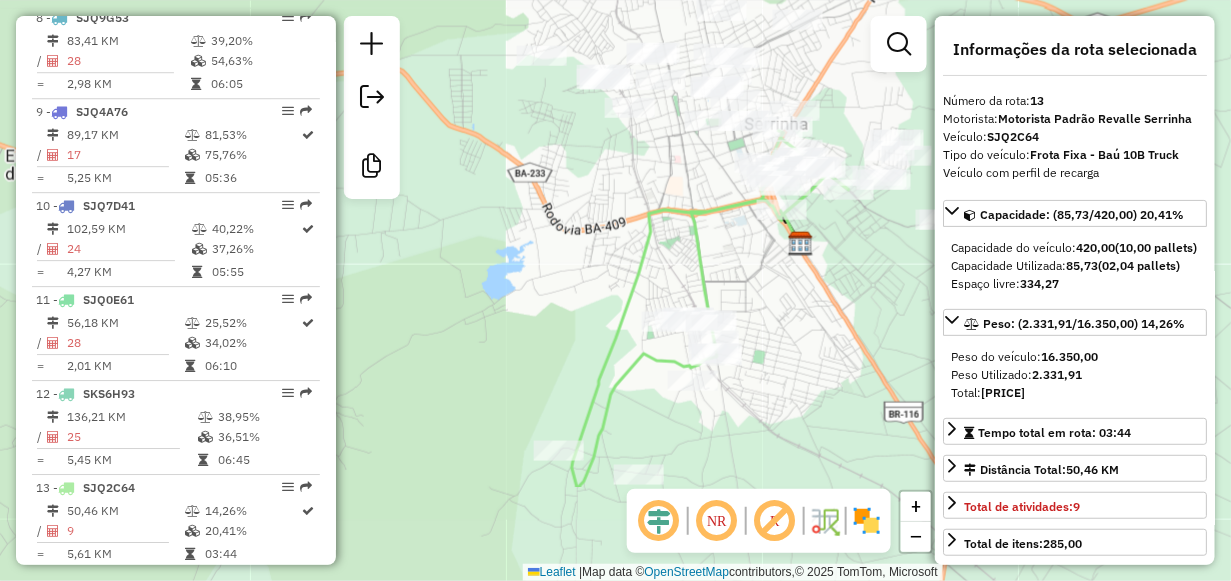 drag, startPoint x: 445, startPoint y: 423, endPoint x: 710, endPoint y: 271, distance: 305.49796 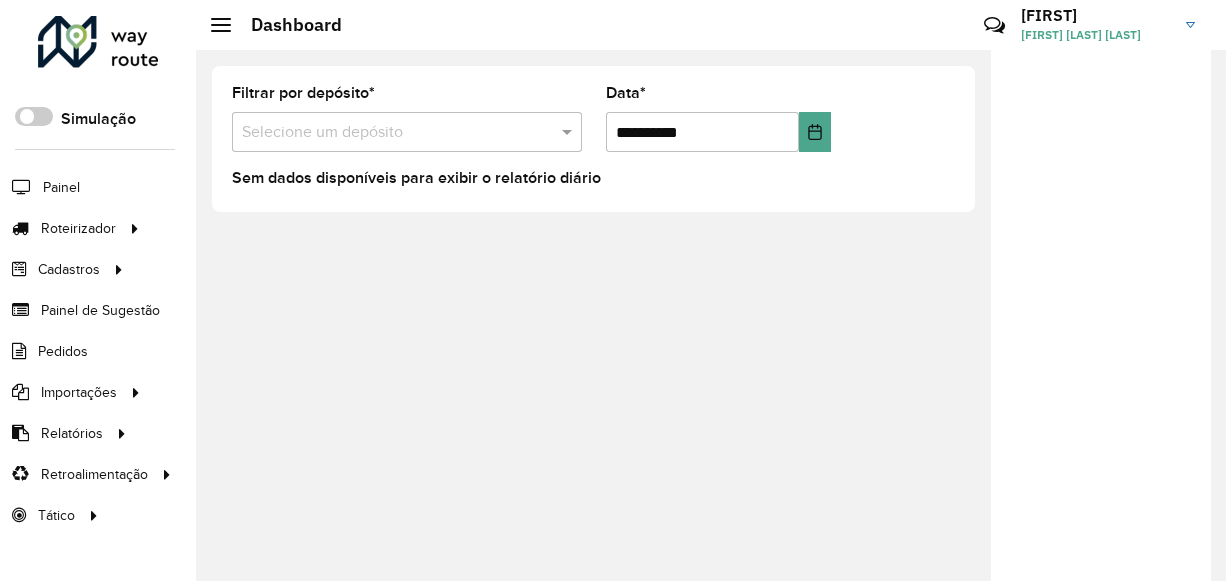 scroll, scrollTop: 0, scrollLeft: 0, axis: both 